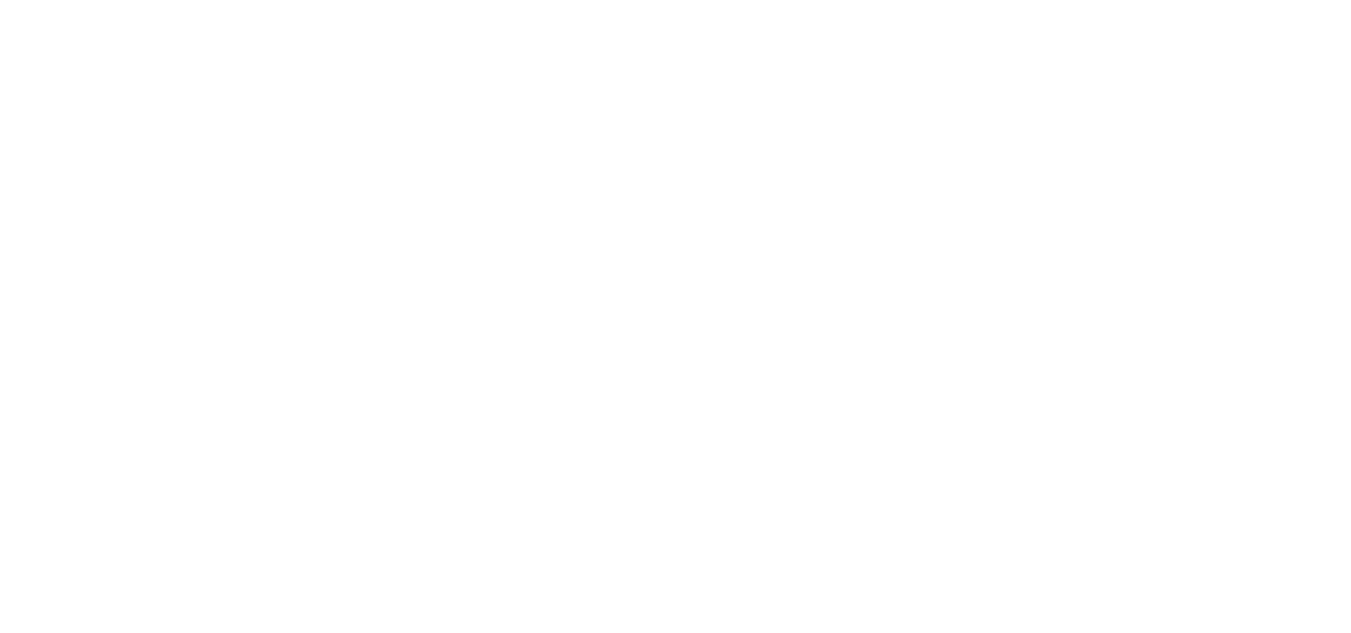 scroll, scrollTop: 0, scrollLeft: 0, axis: both 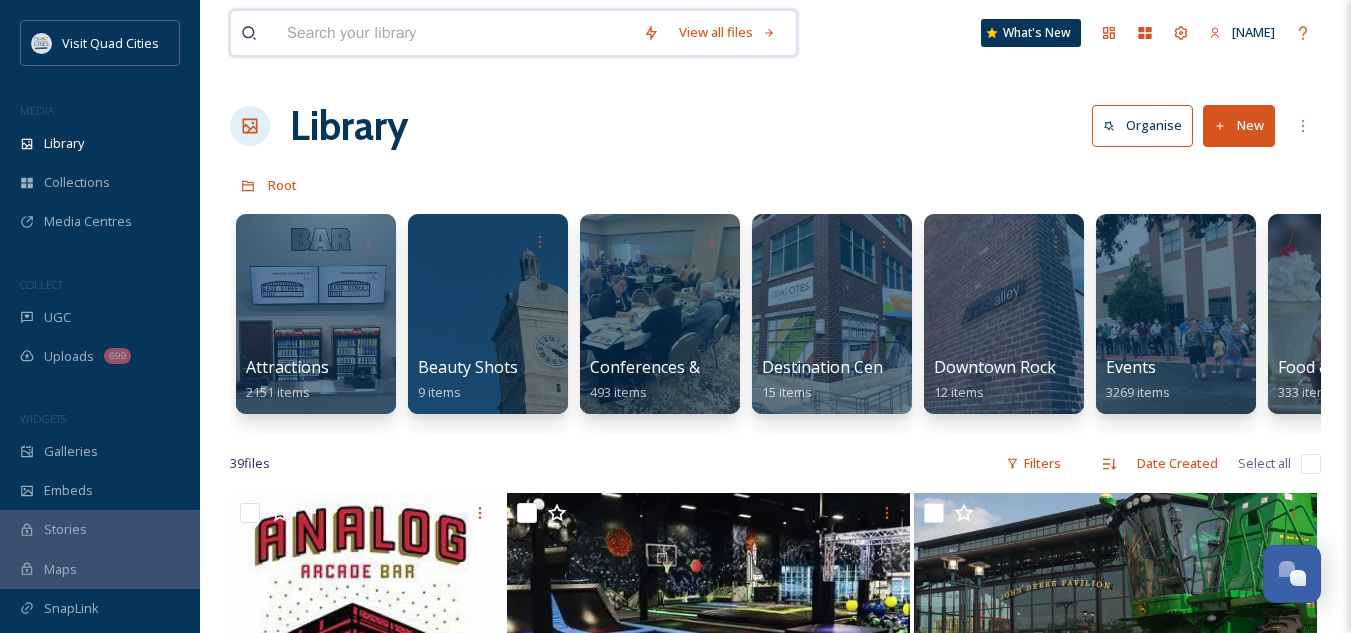 click at bounding box center (455, 33) 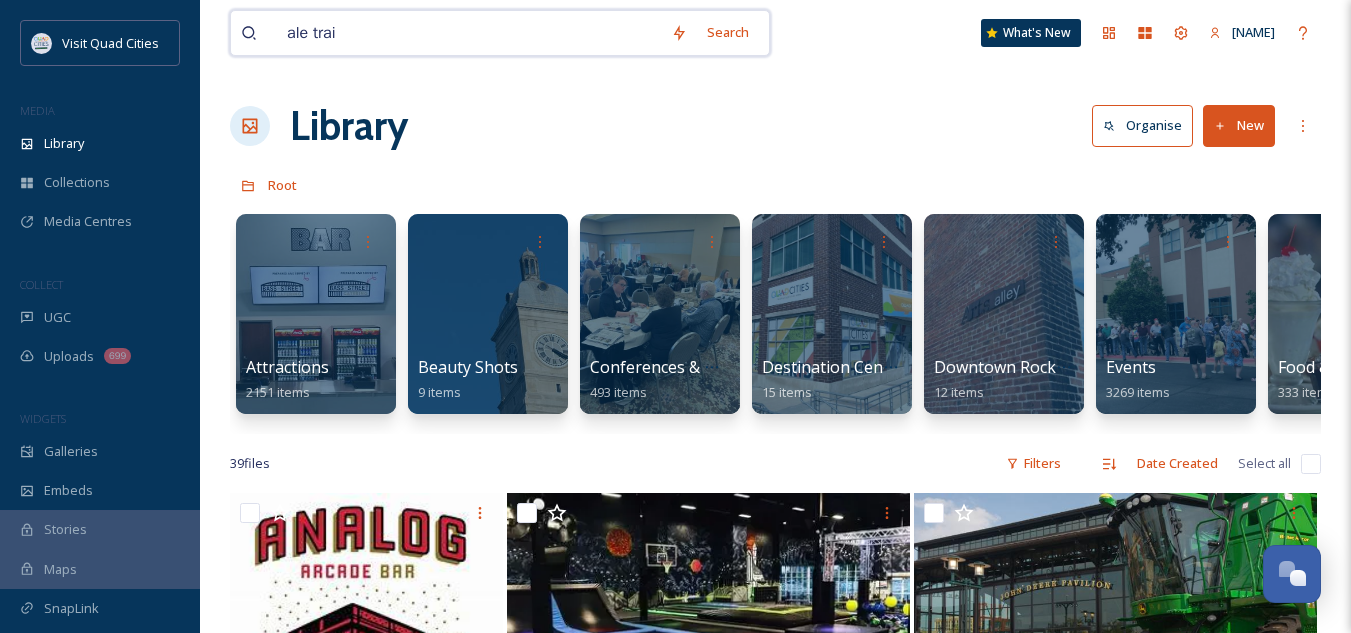 type on "ale trail" 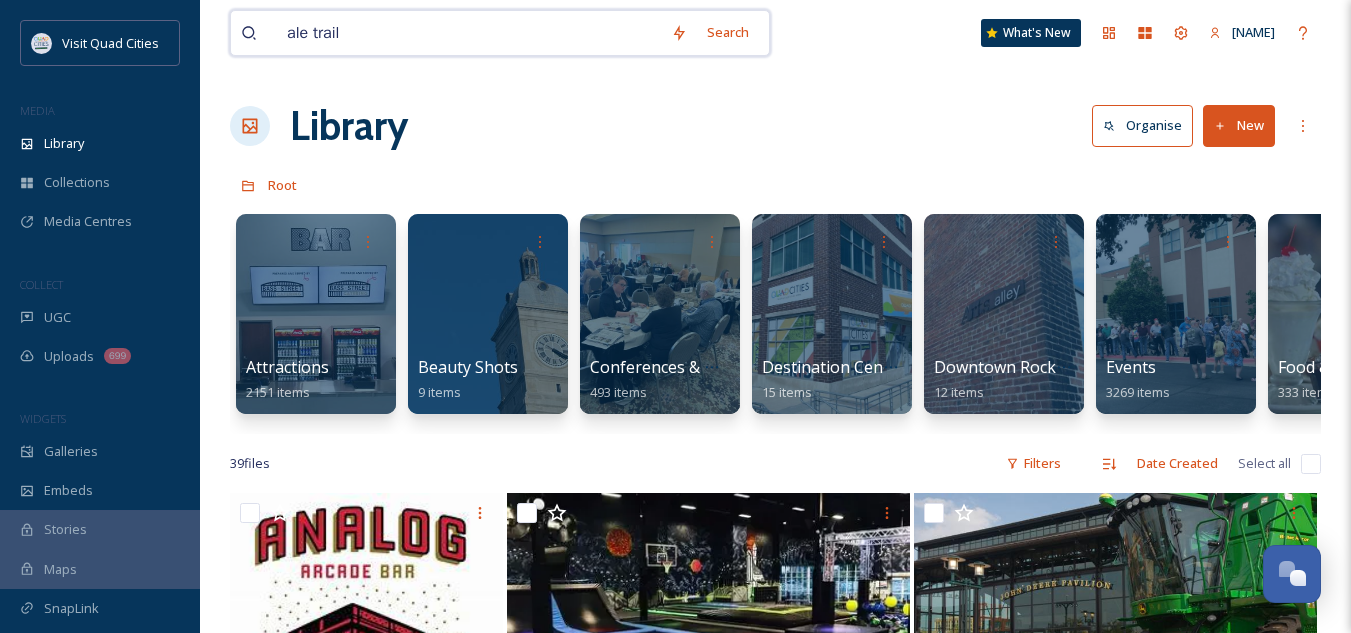 type 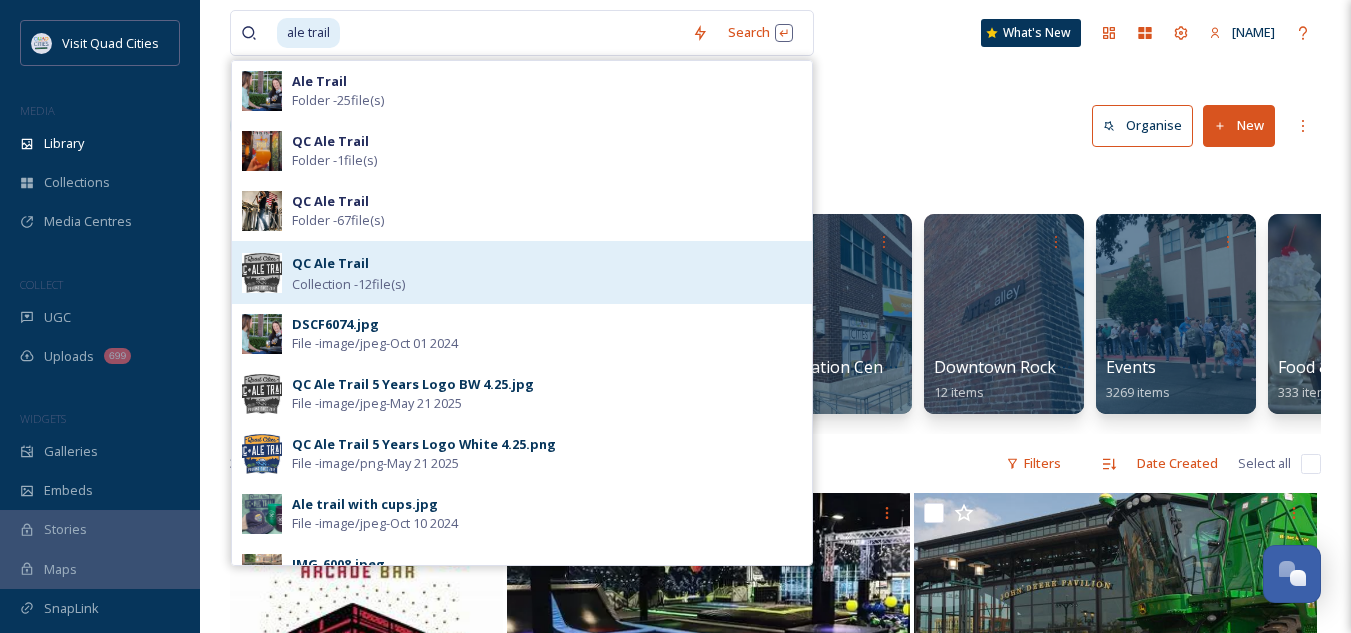 click on "QC Ale Trail Collection -  12  file(s)" at bounding box center (522, 272) 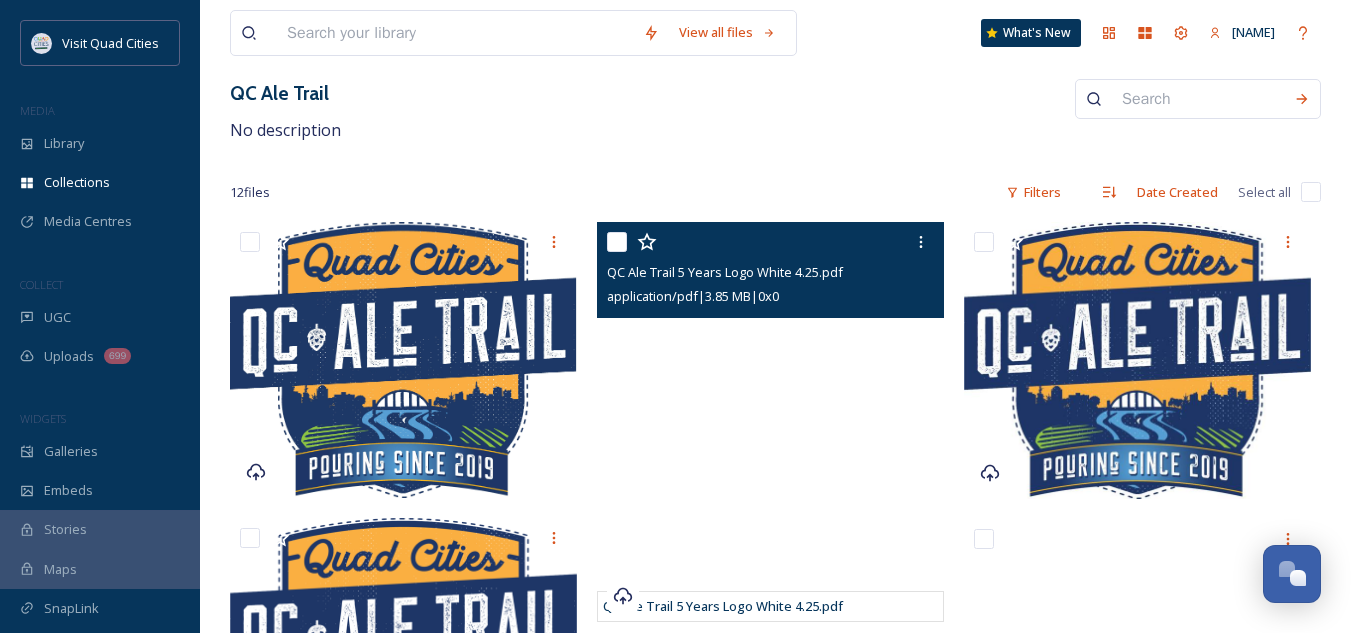 scroll, scrollTop: 108, scrollLeft: 0, axis: vertical 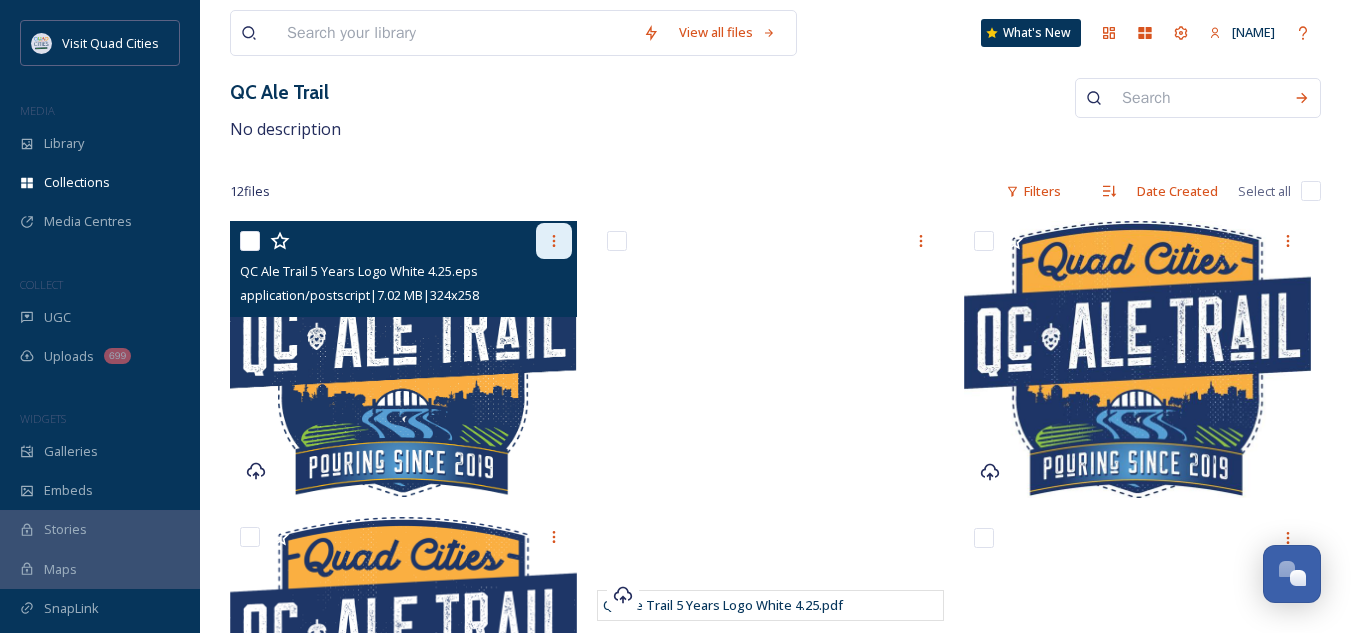 click at bounding box center (554, 241) 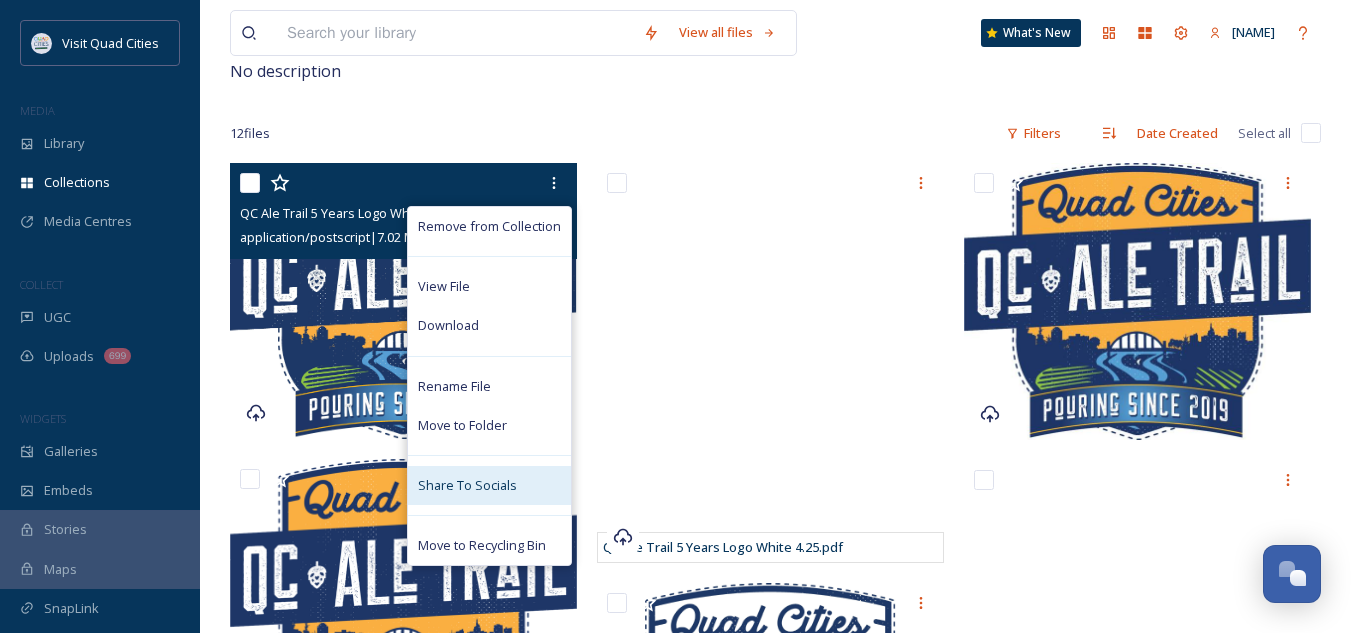 scroll, scrollTop: 167, scrollLeft: 0, axis: vertical 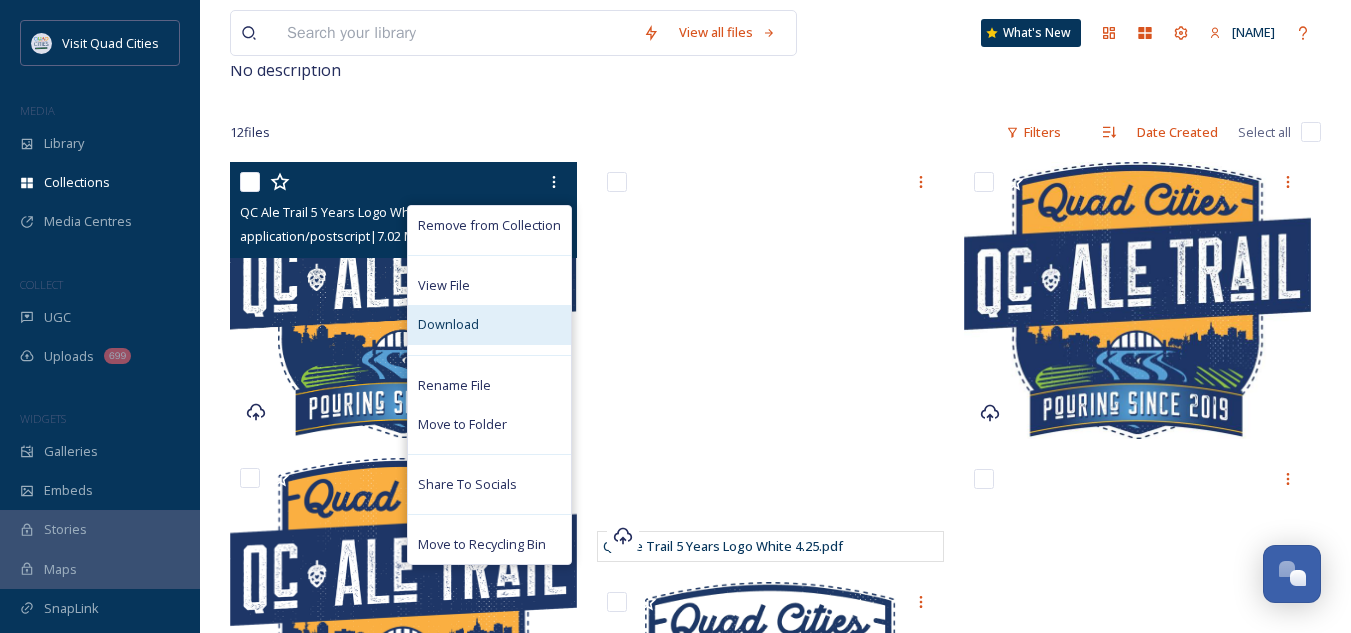 click on "Download" at bounding box center (448, 324) 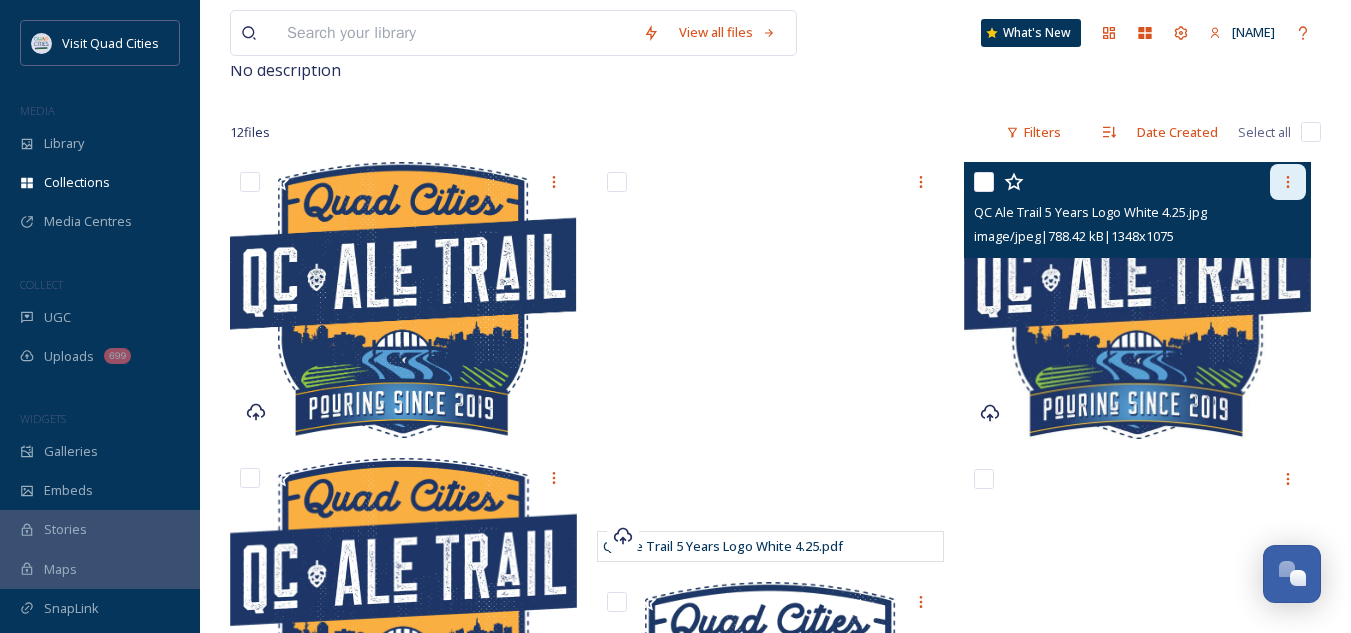 click 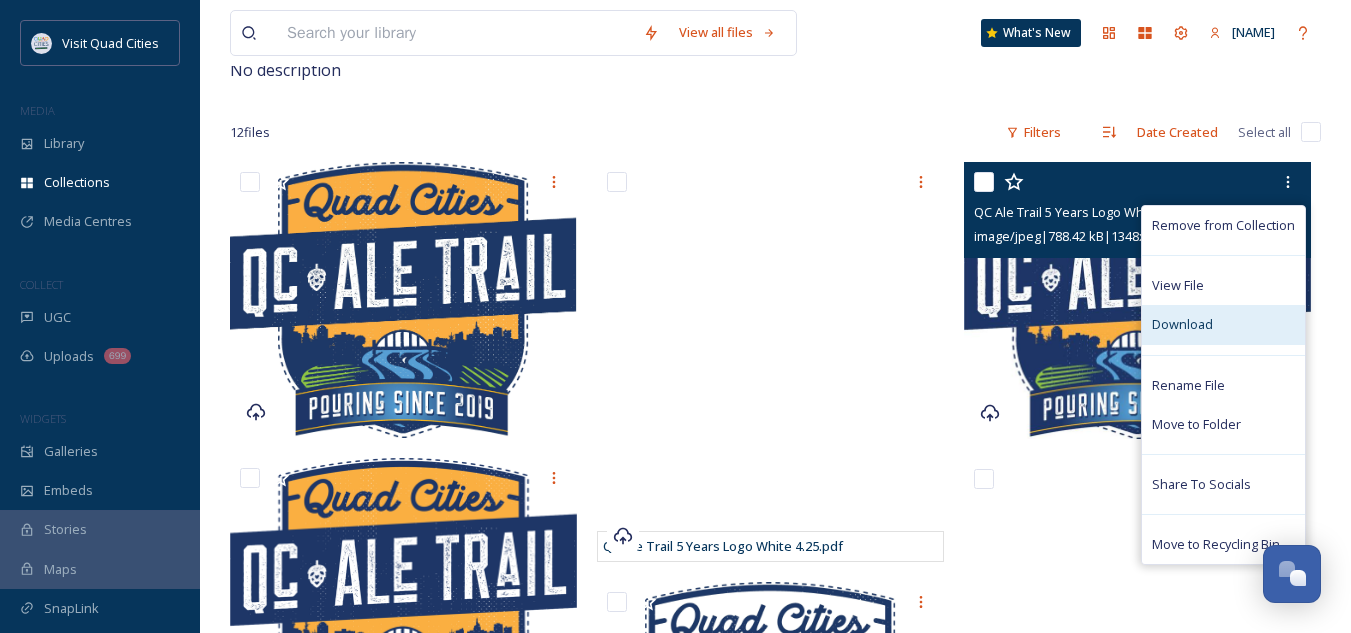click on "Download" at bounding box center [1182, 324] 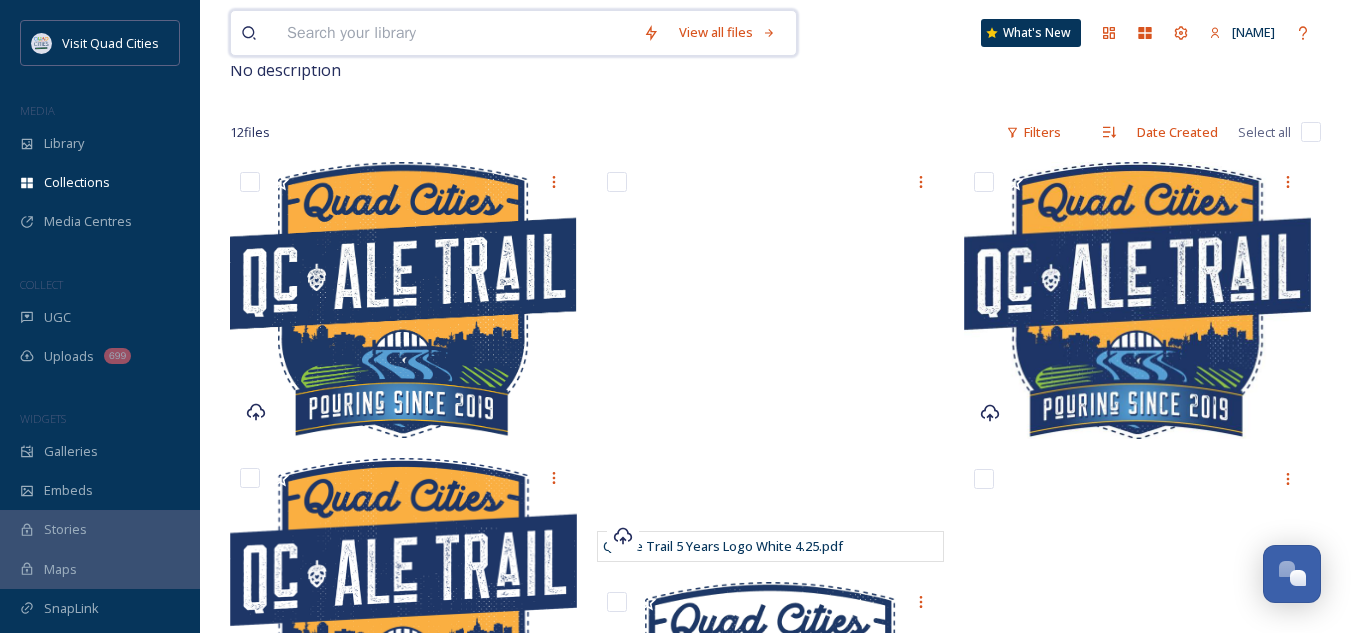 click at bounding box center (455, 33) 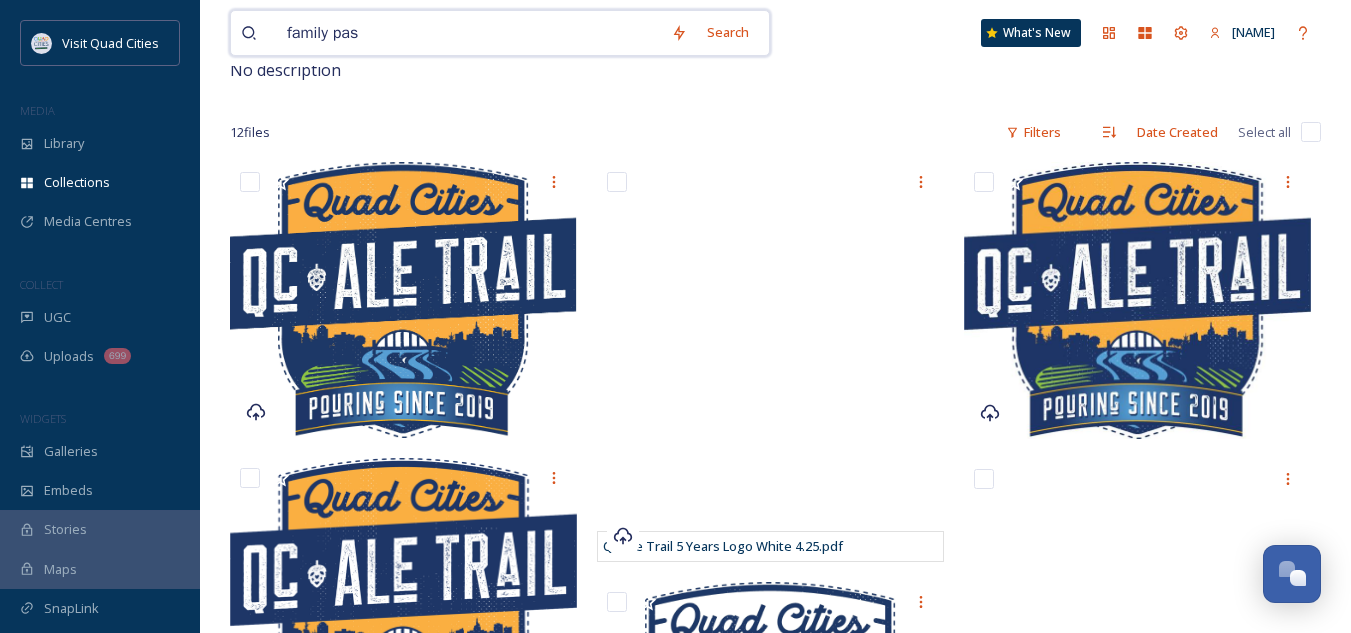 type on "family pass" 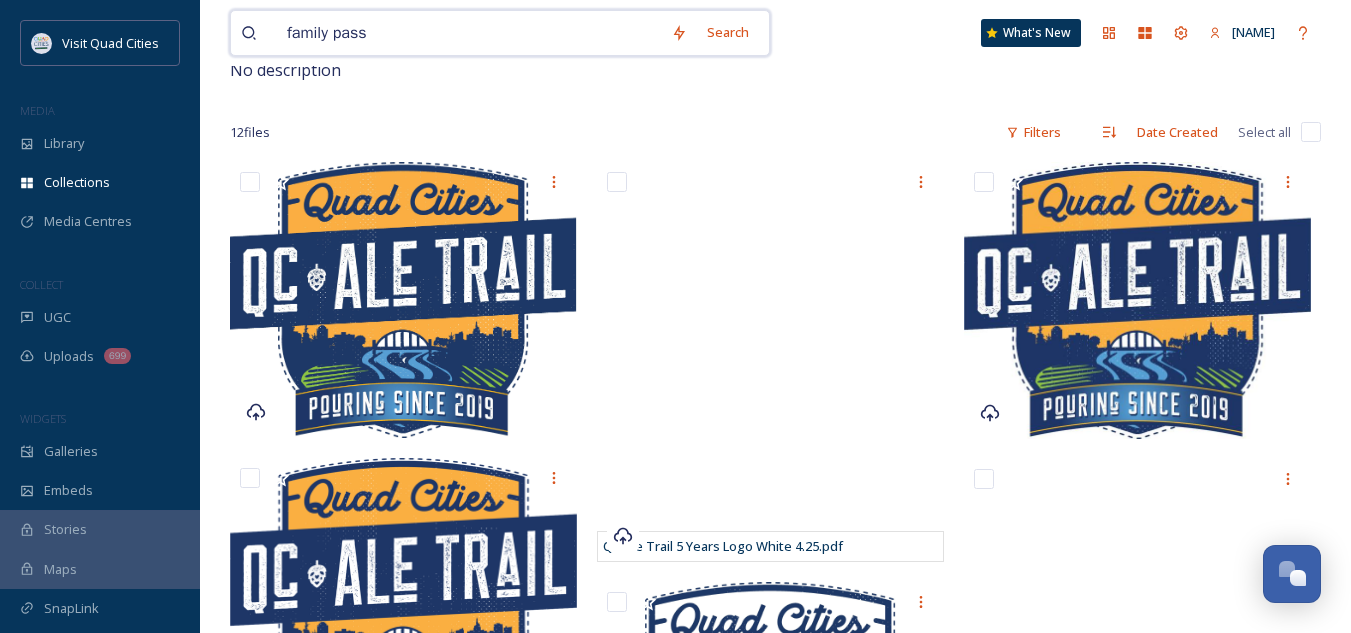 type 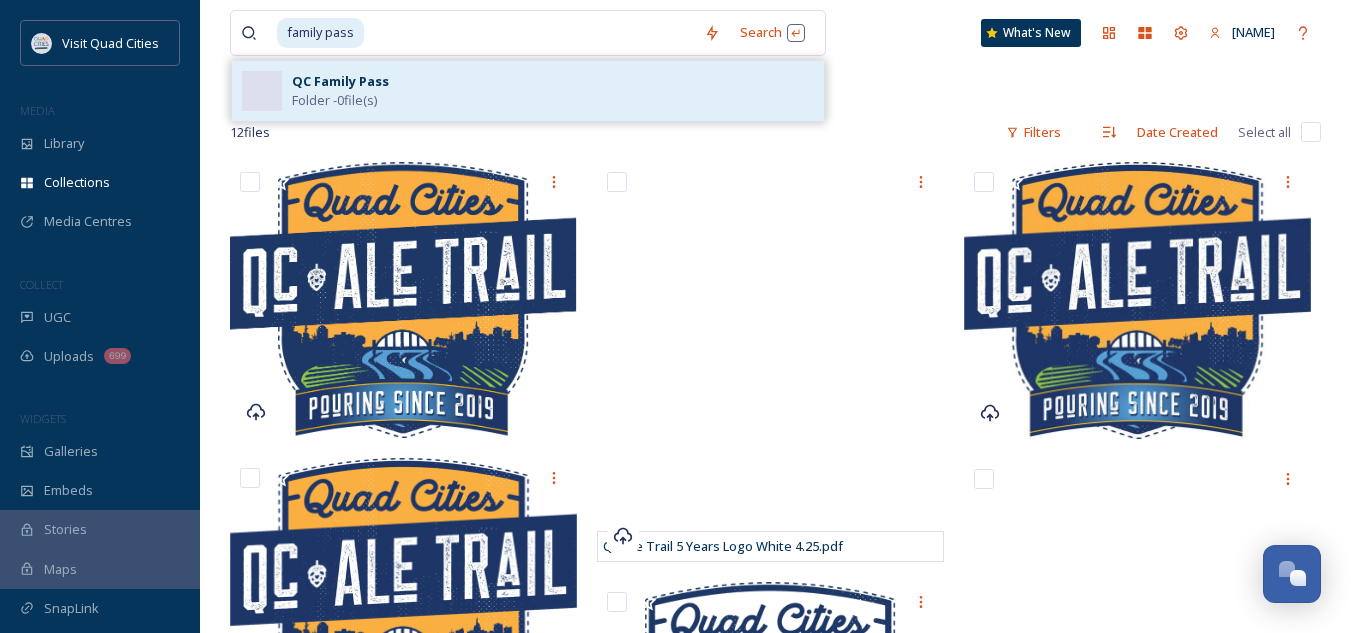 click on "Folder  -  0  file(s)" at bounding box center (334, 100) 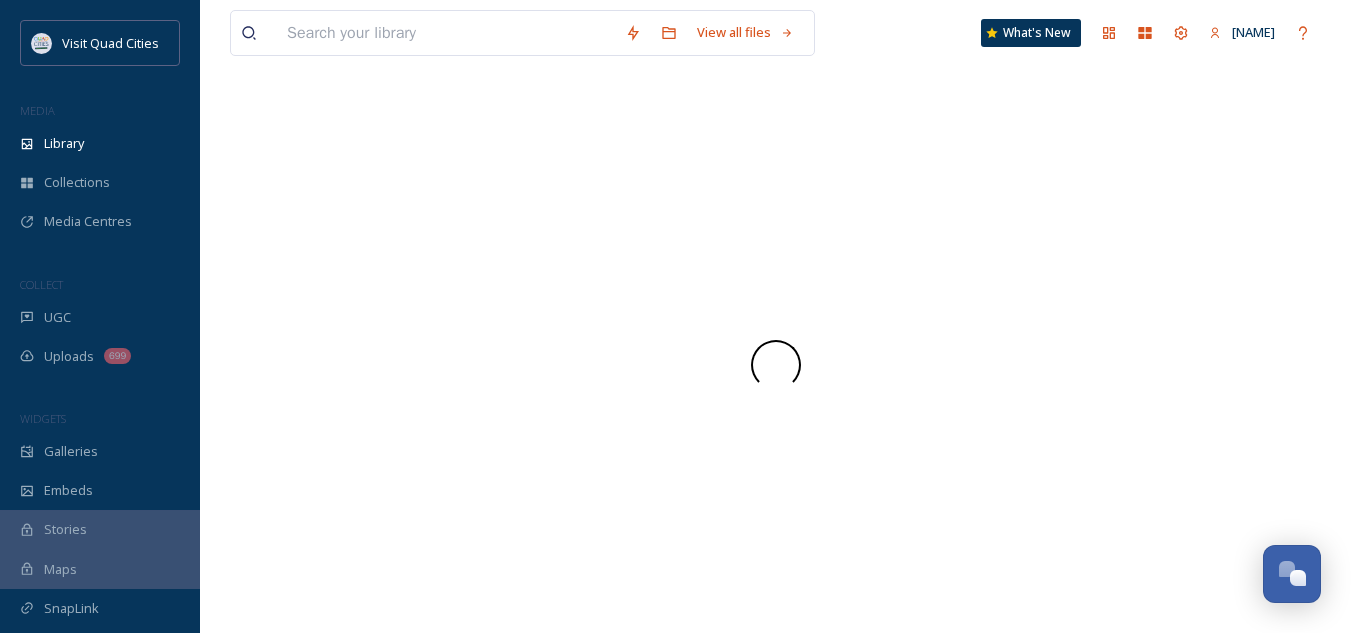 scroll, scrollTop: 0, scrollLeft: 0, axis: both 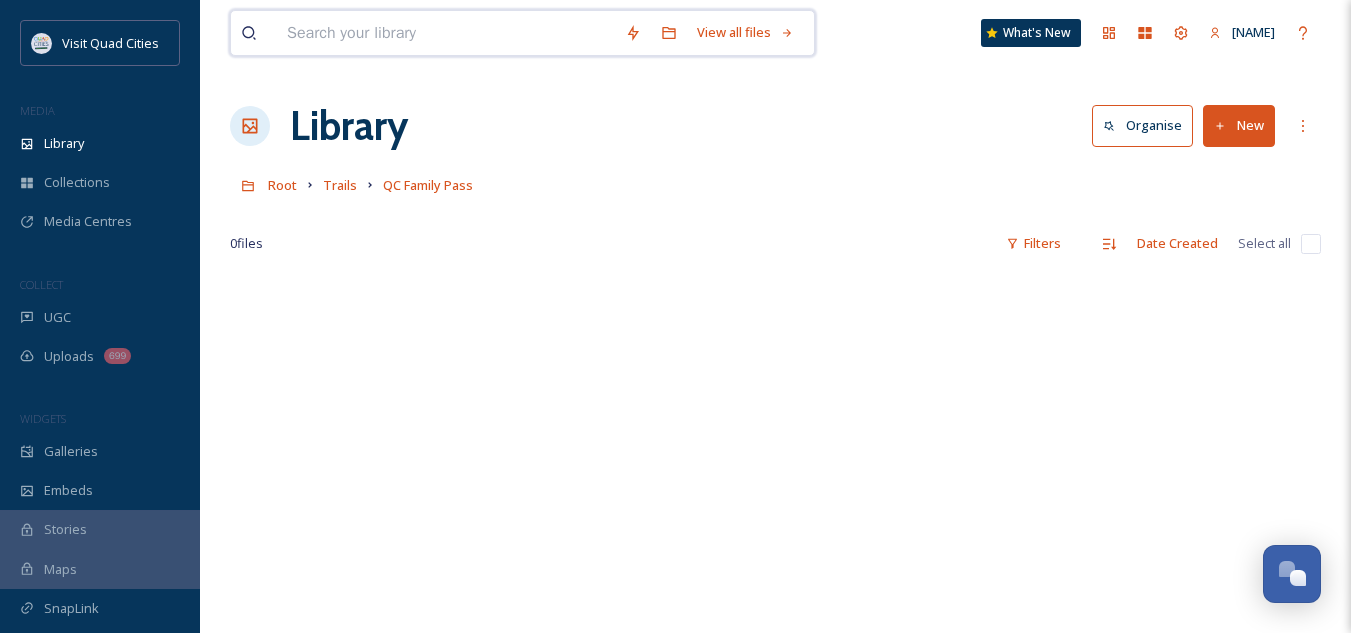 click at bounding box center (446, 33) 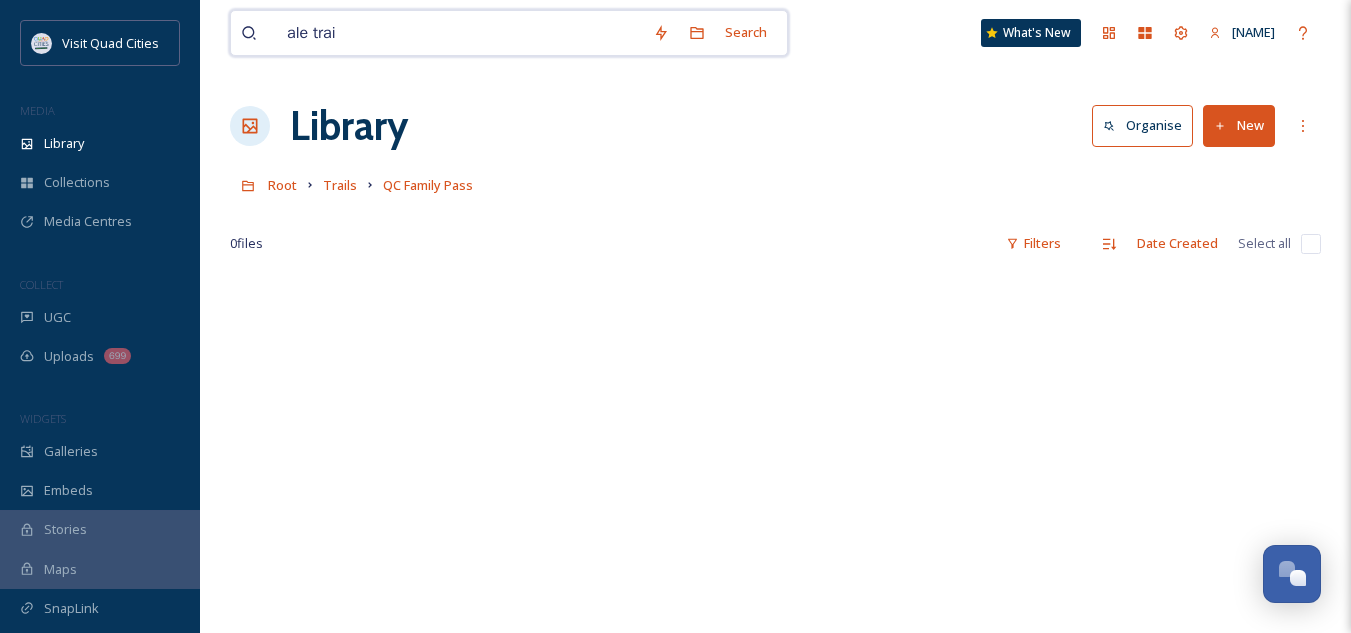 type on "ale trail" 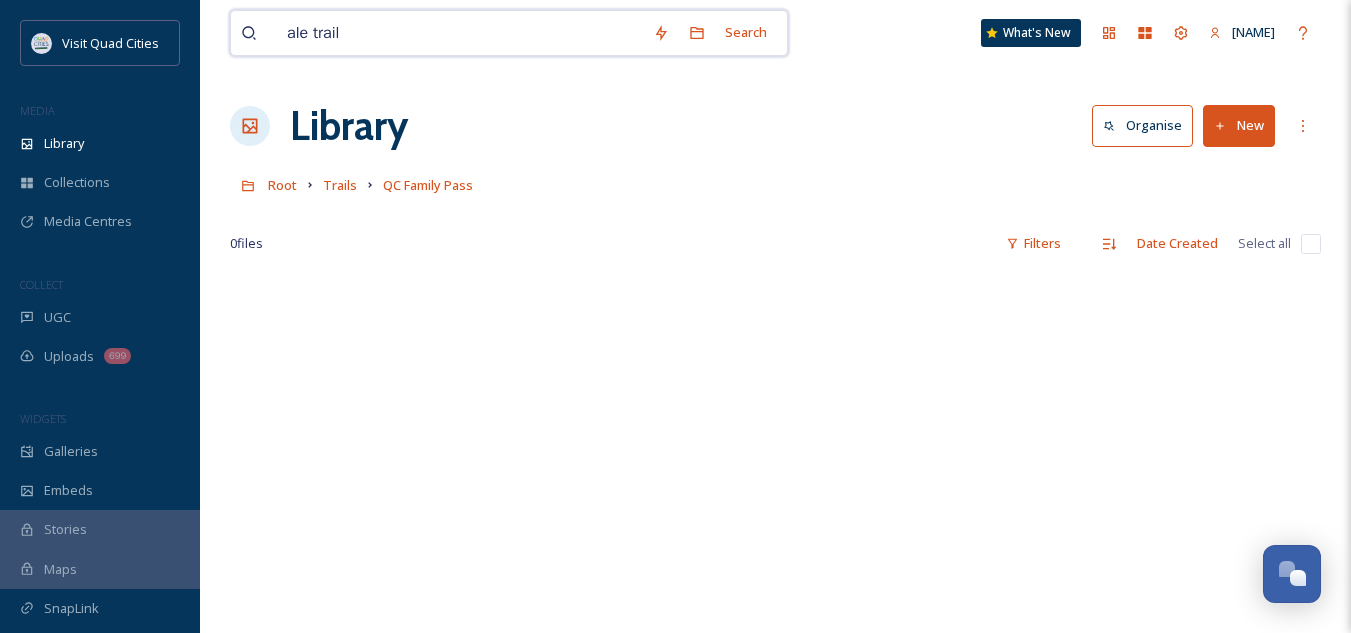 type 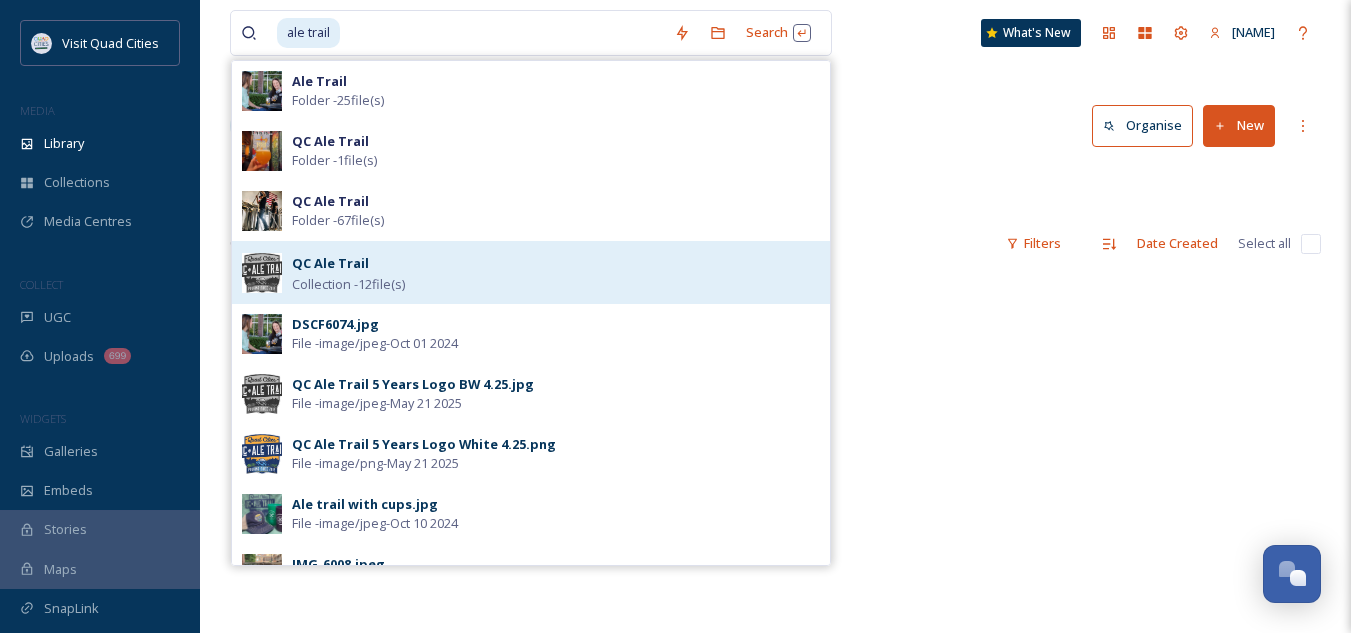click on "QC Ale Trail Collection -  12  file(s)" at bounding box center (556, 272) 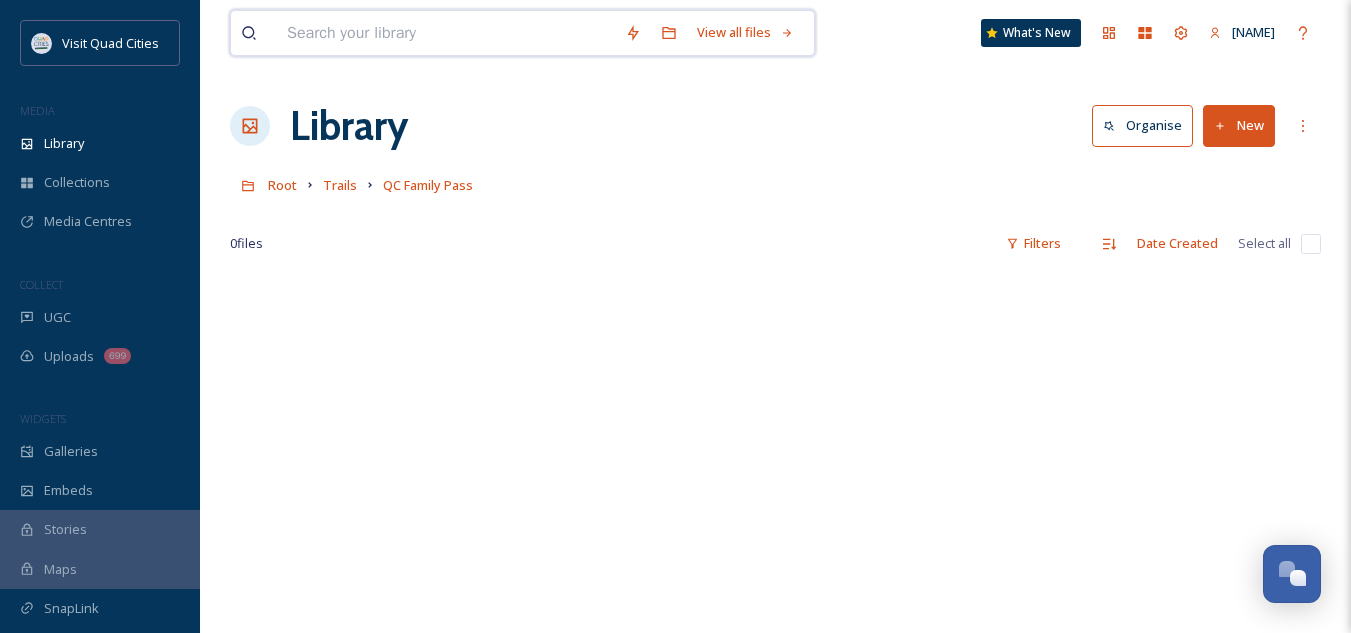 click at bounding box center (446, 33) 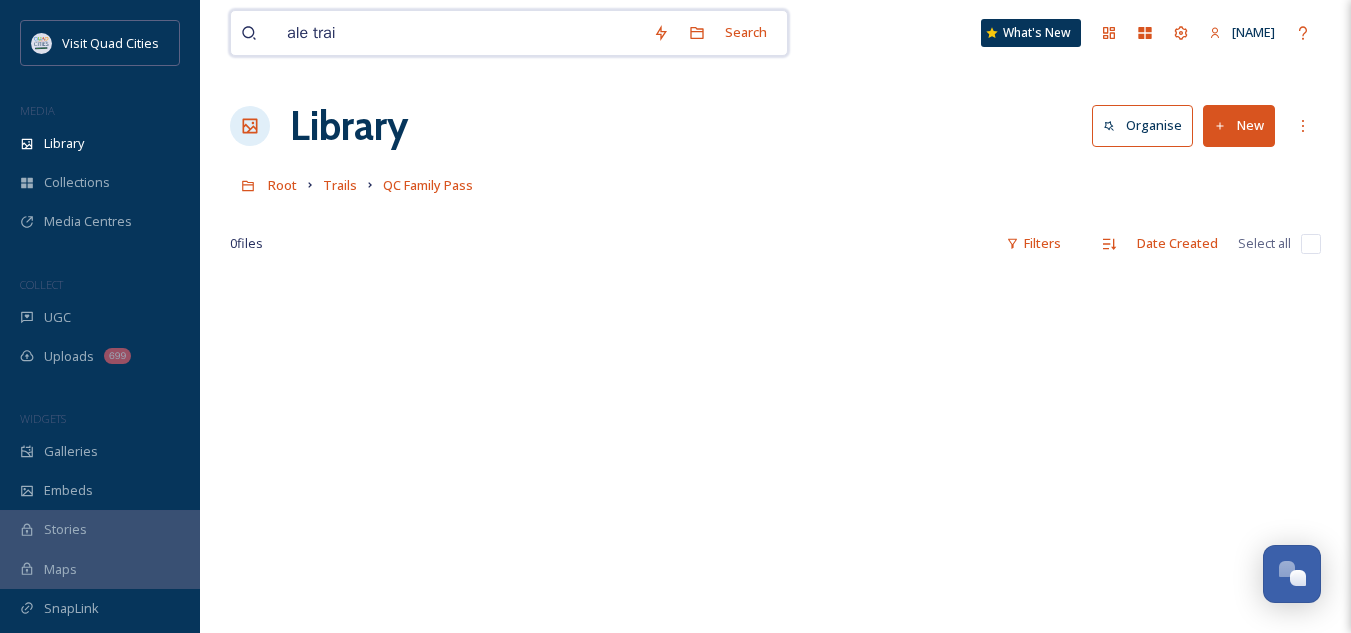 type on "ale trail" 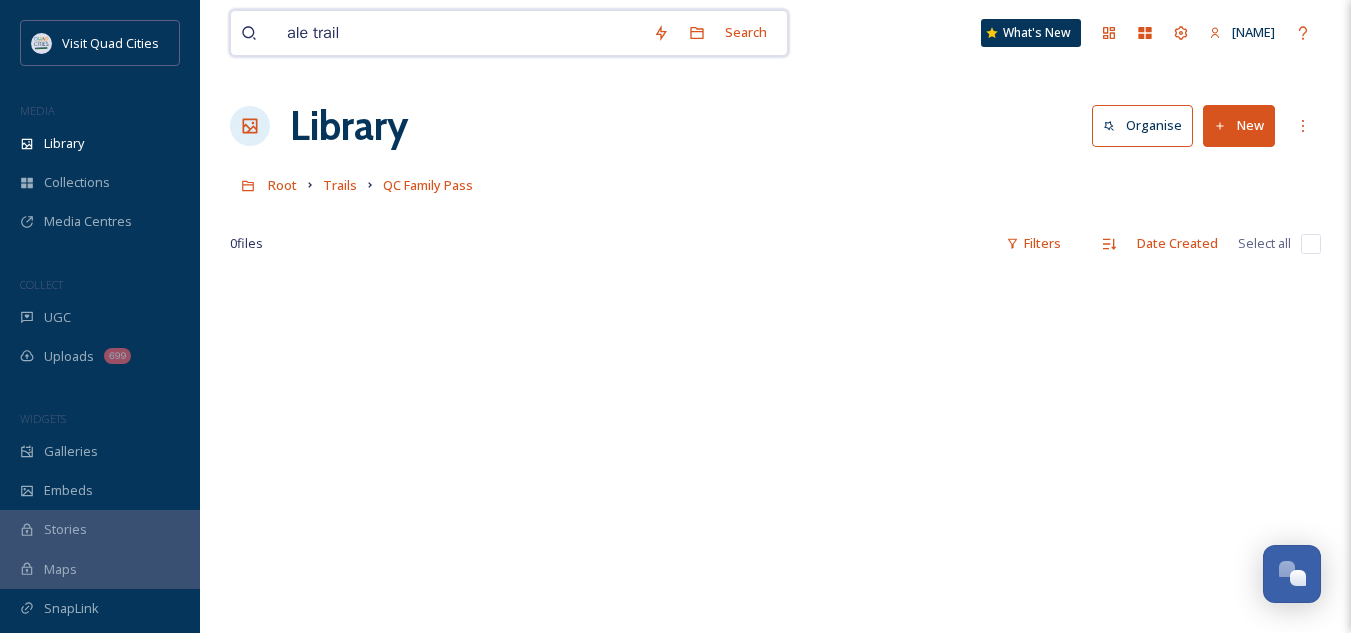 type 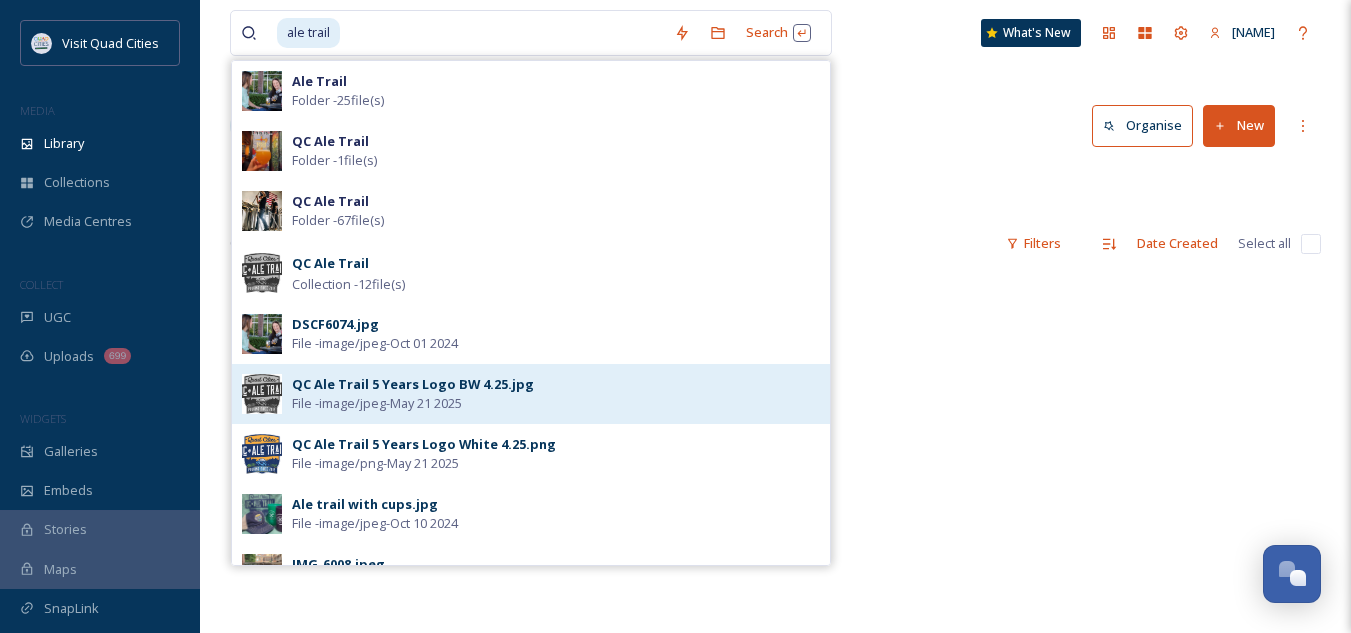 click on "QC Ale Trail 5 Years Logo BW 4.25.jpg" at bounding box center (413, 384) 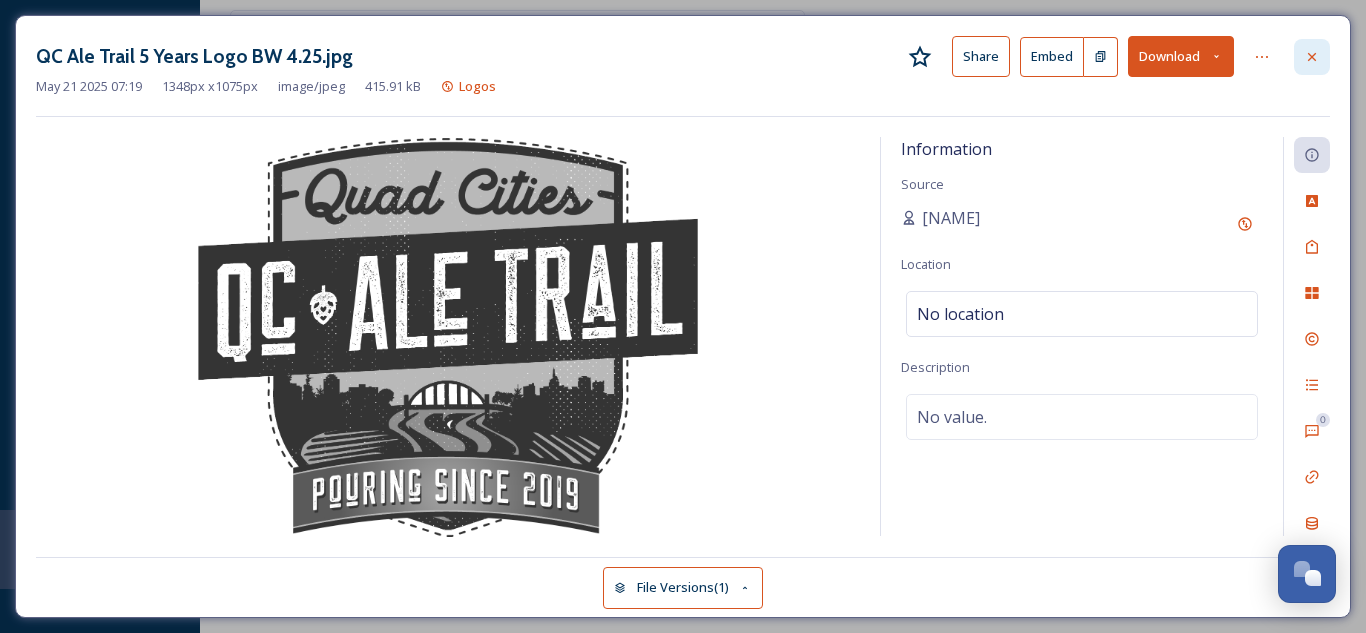 click 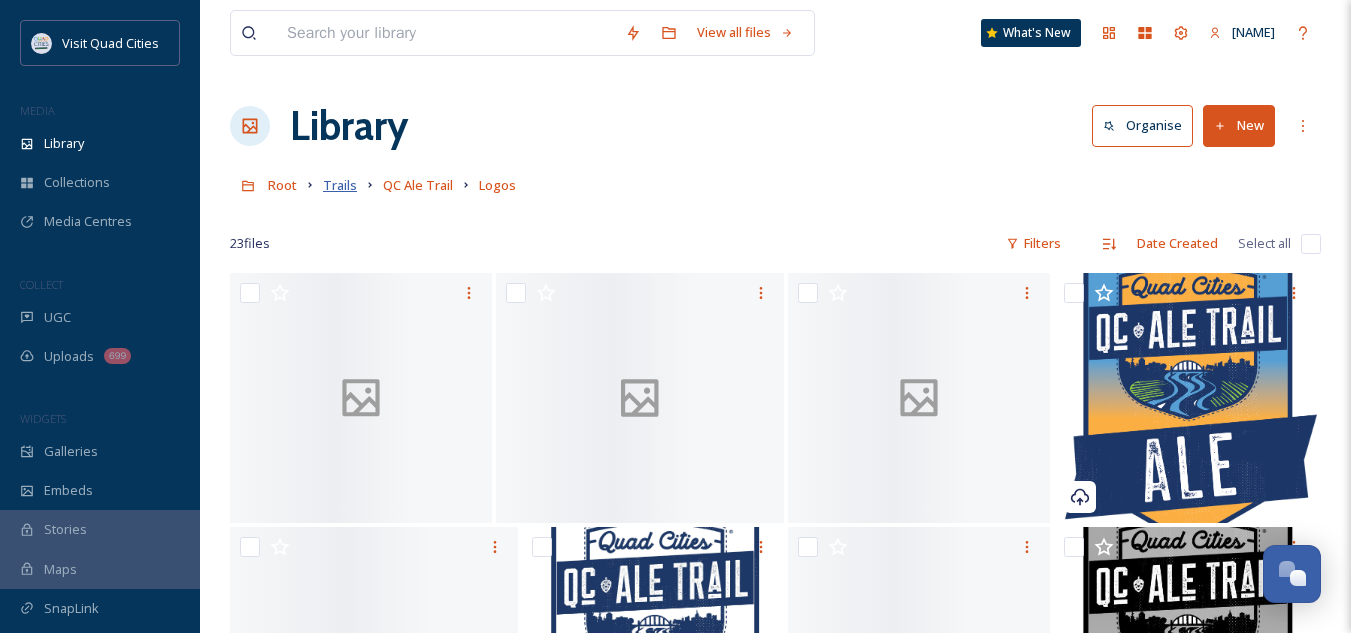 click on "Trails" at bounding box center [340, 185] 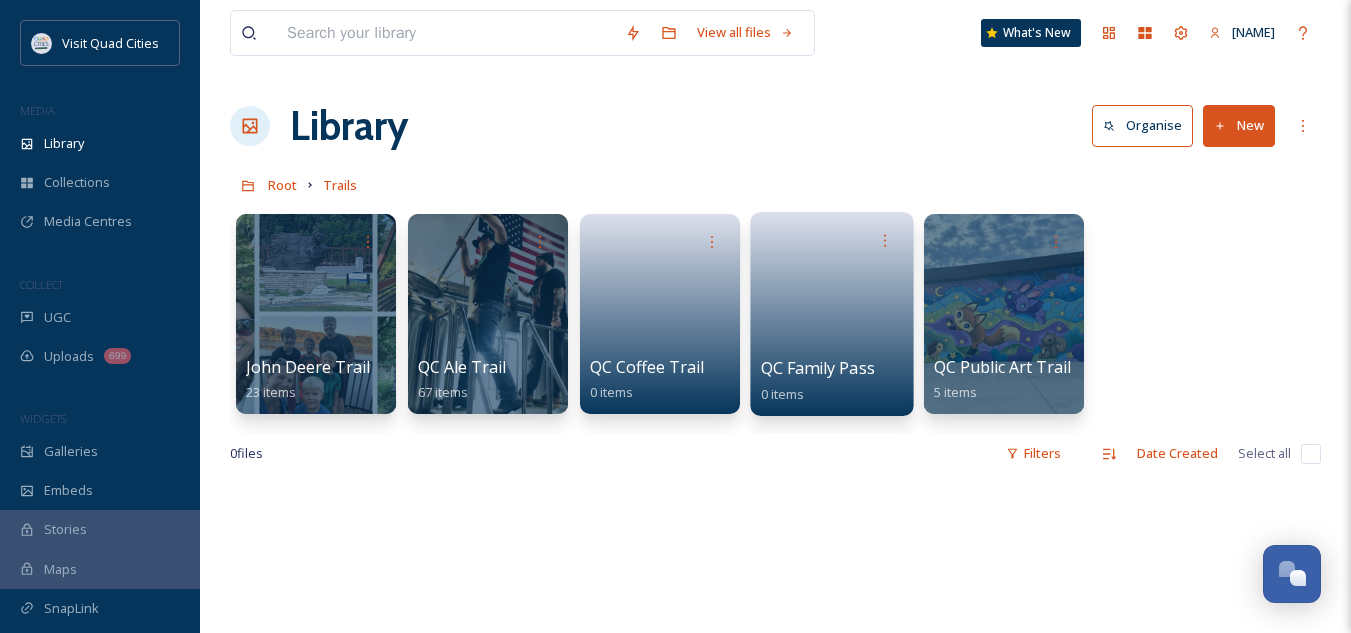 click on "QC Family Pass" at bounding box center (818, 368) 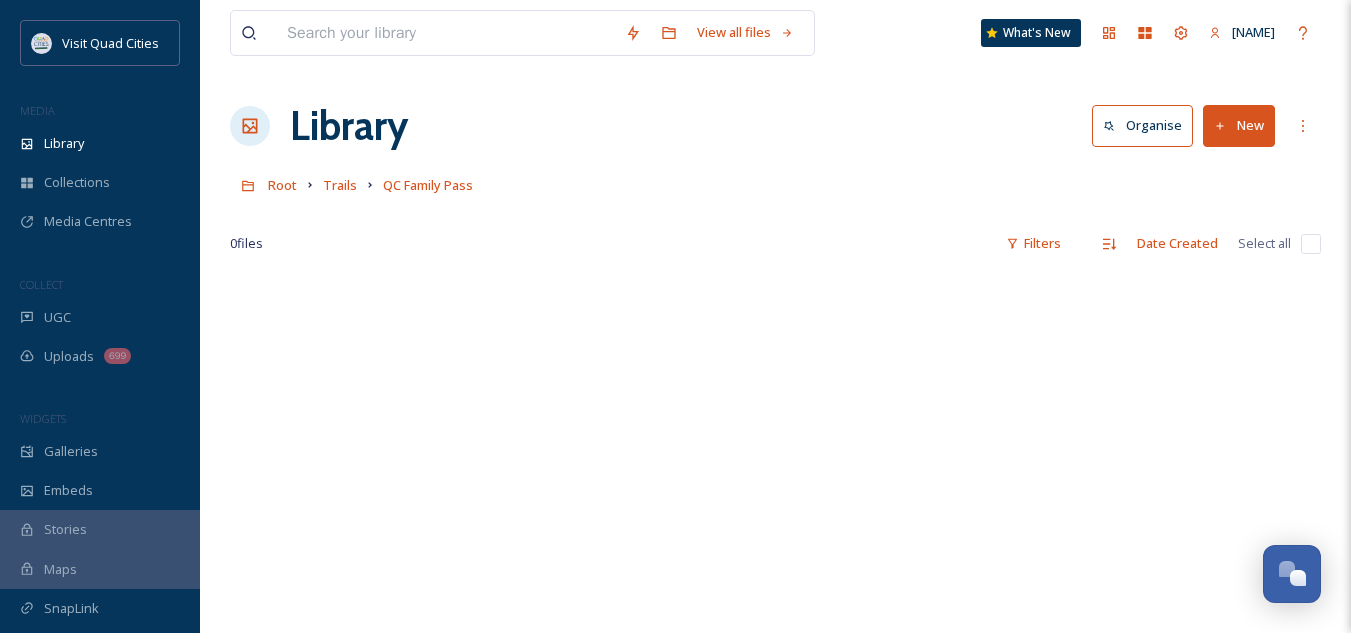 click on "New" at bounding box center (1239, 125) 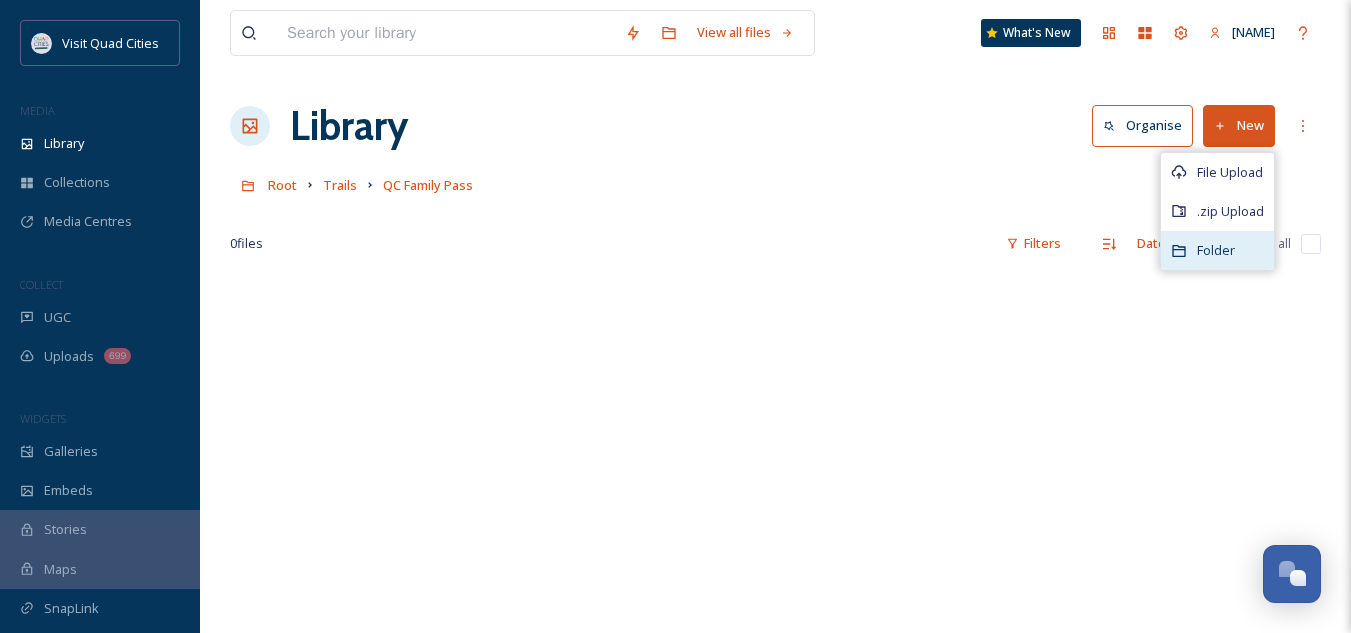 click on "Folder" at bounding box center (1216, 250) 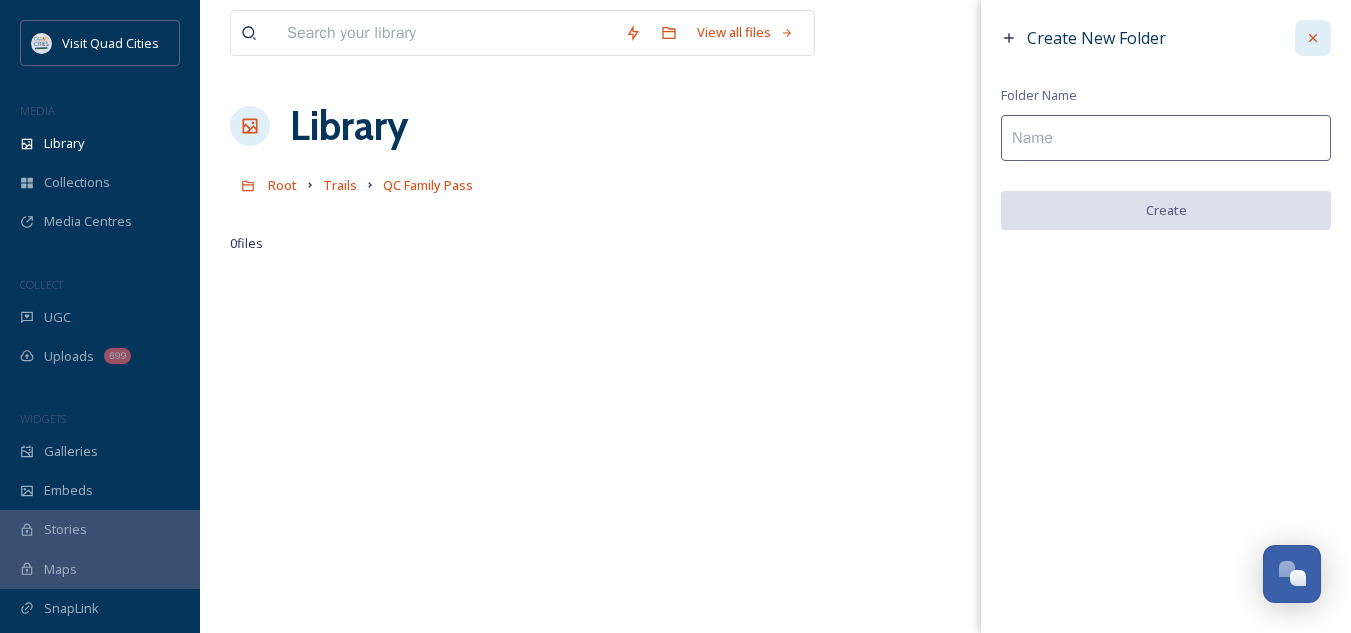 click 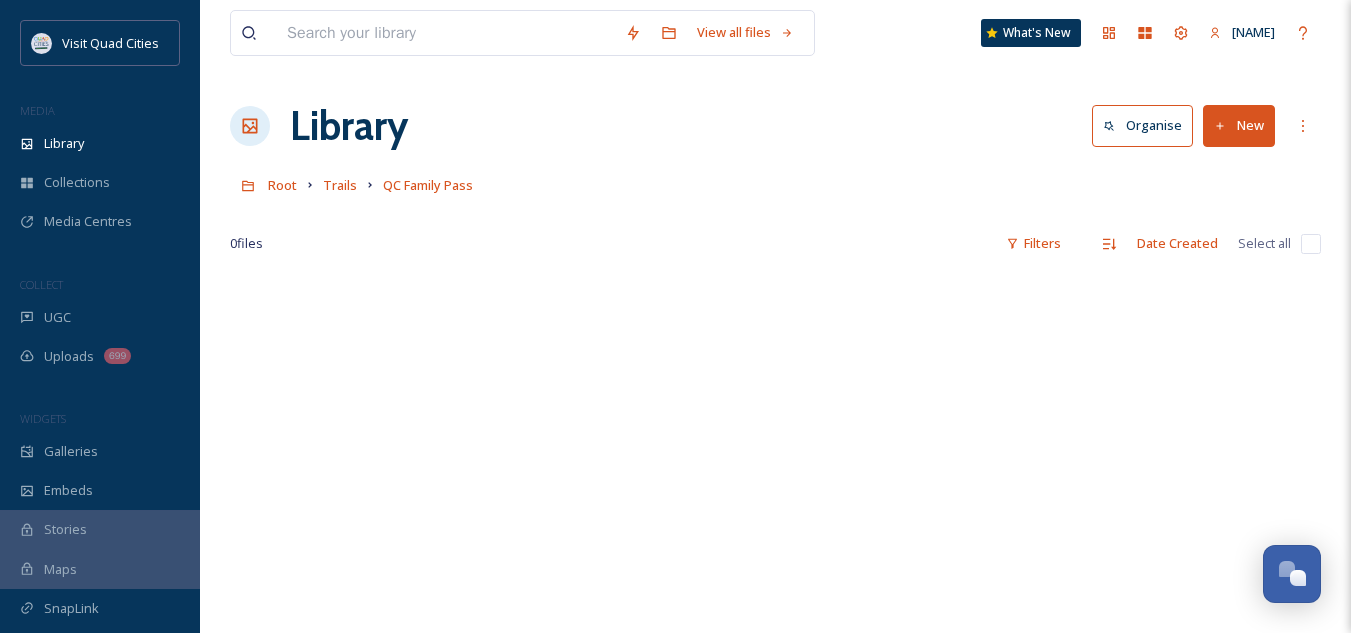 click on "New" at bounding box center (1239, 125) 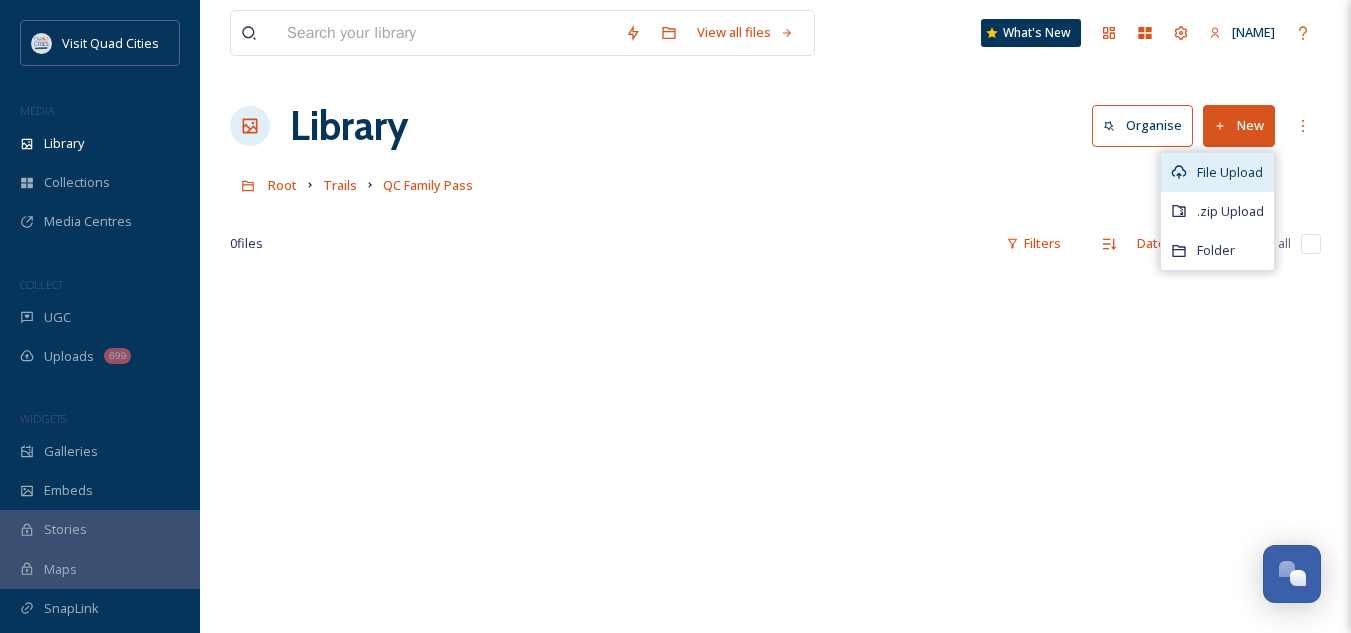 click on "File Upload" at bounding box center (1230, 172) 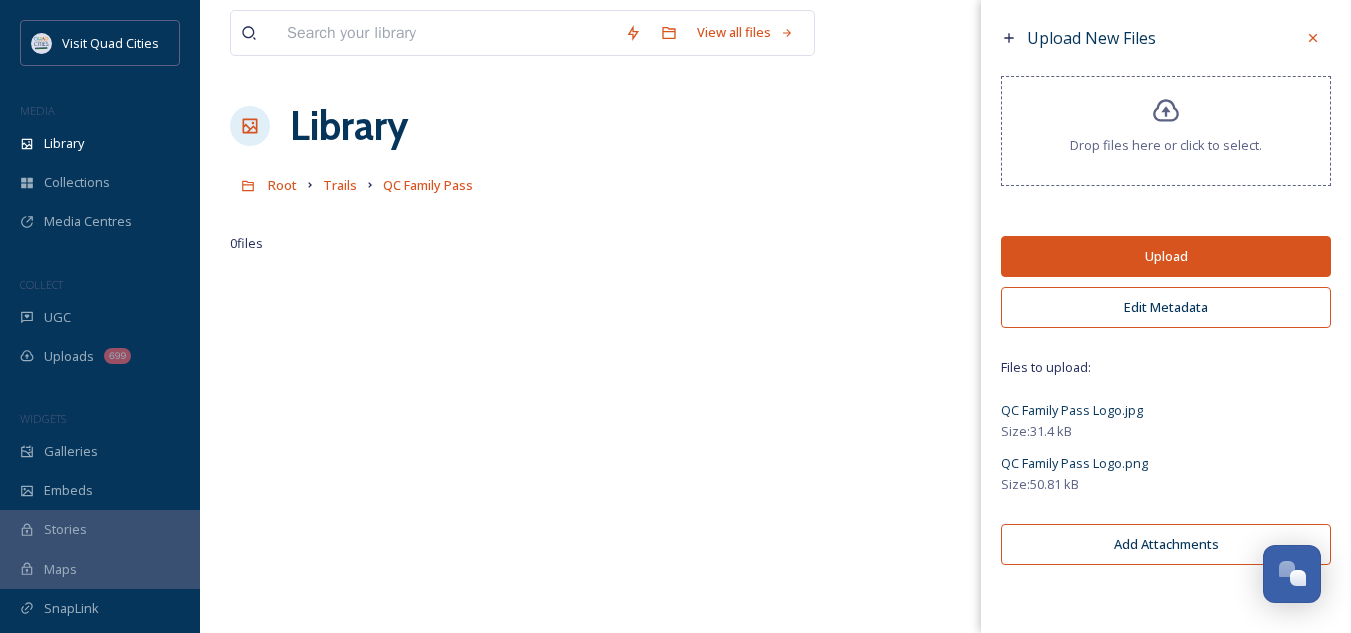 click on "Upload" at bounding box center (1166, 256) 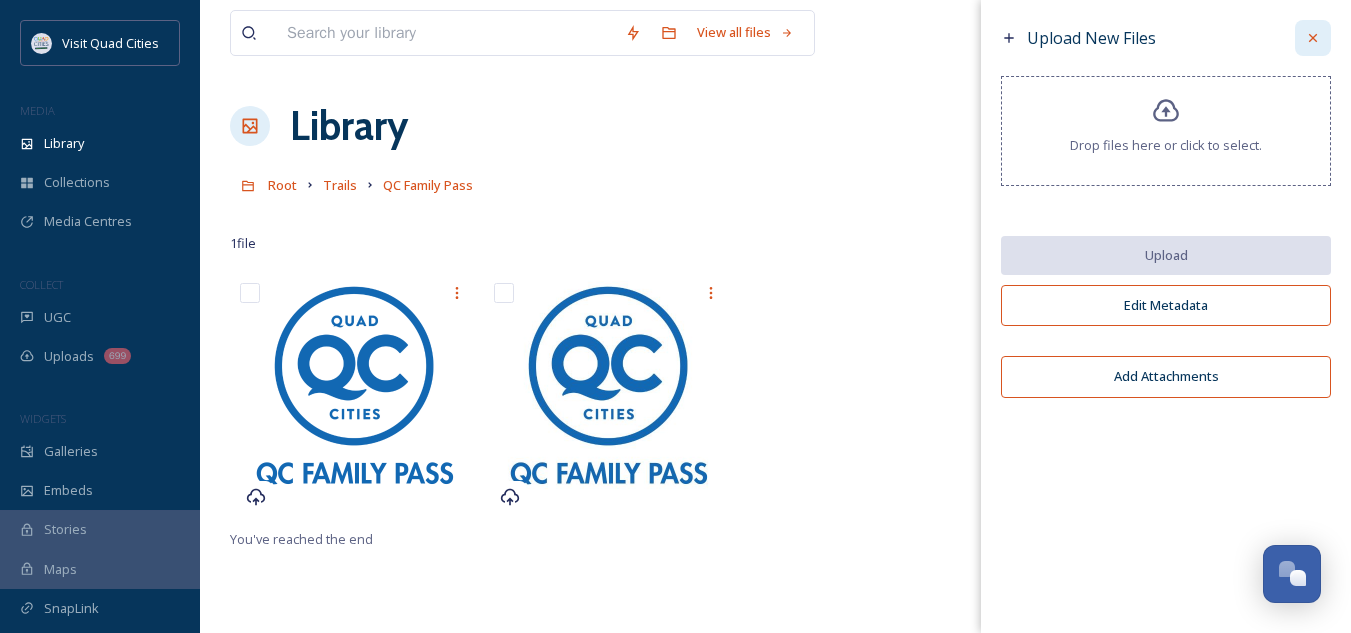 click 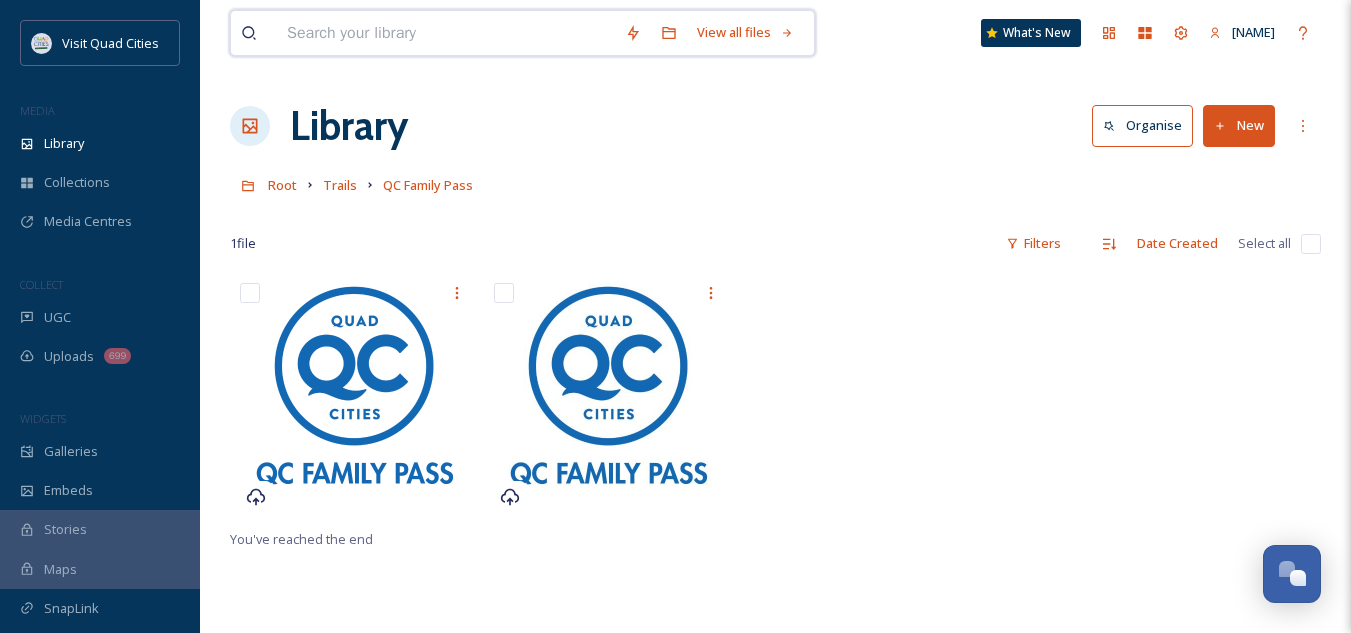 click at bounding box center (446, 33) 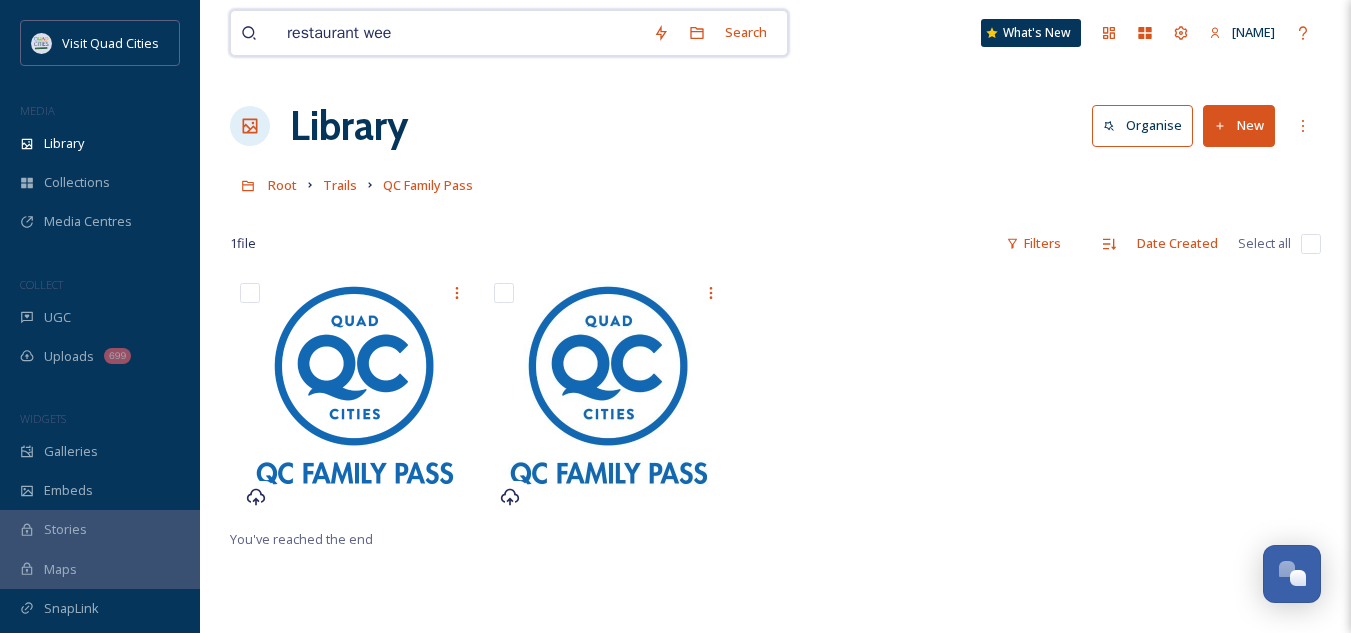 type on "restaurant week" 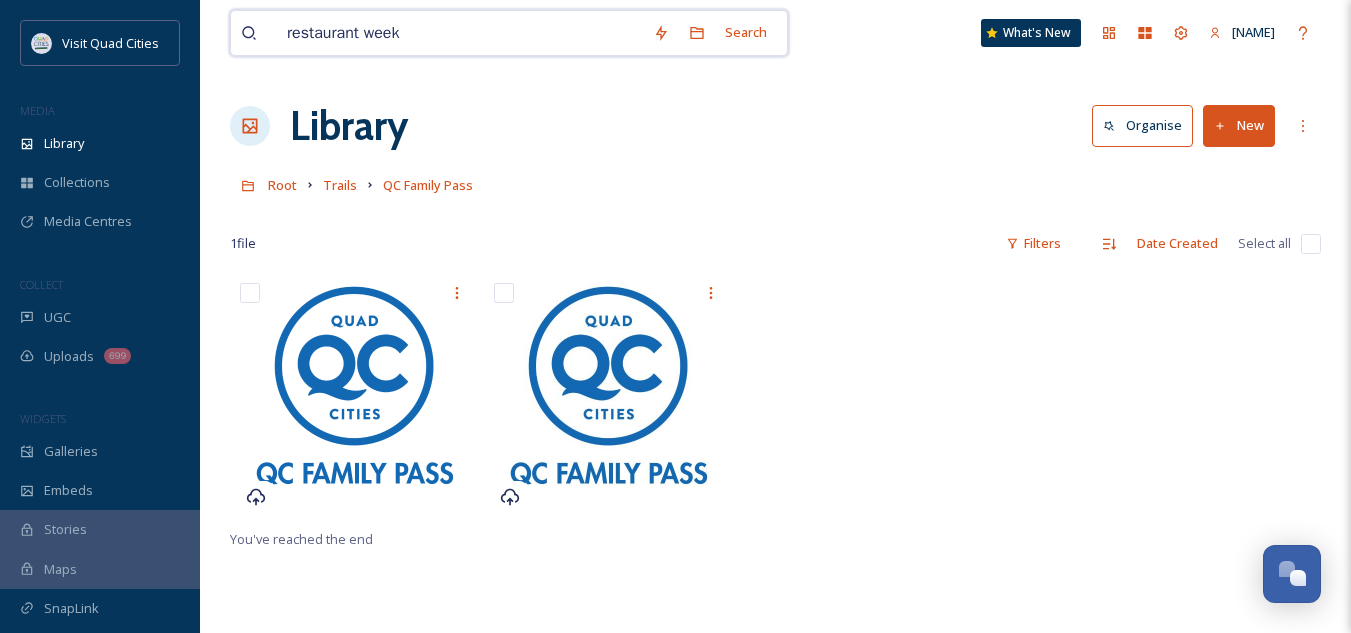 type 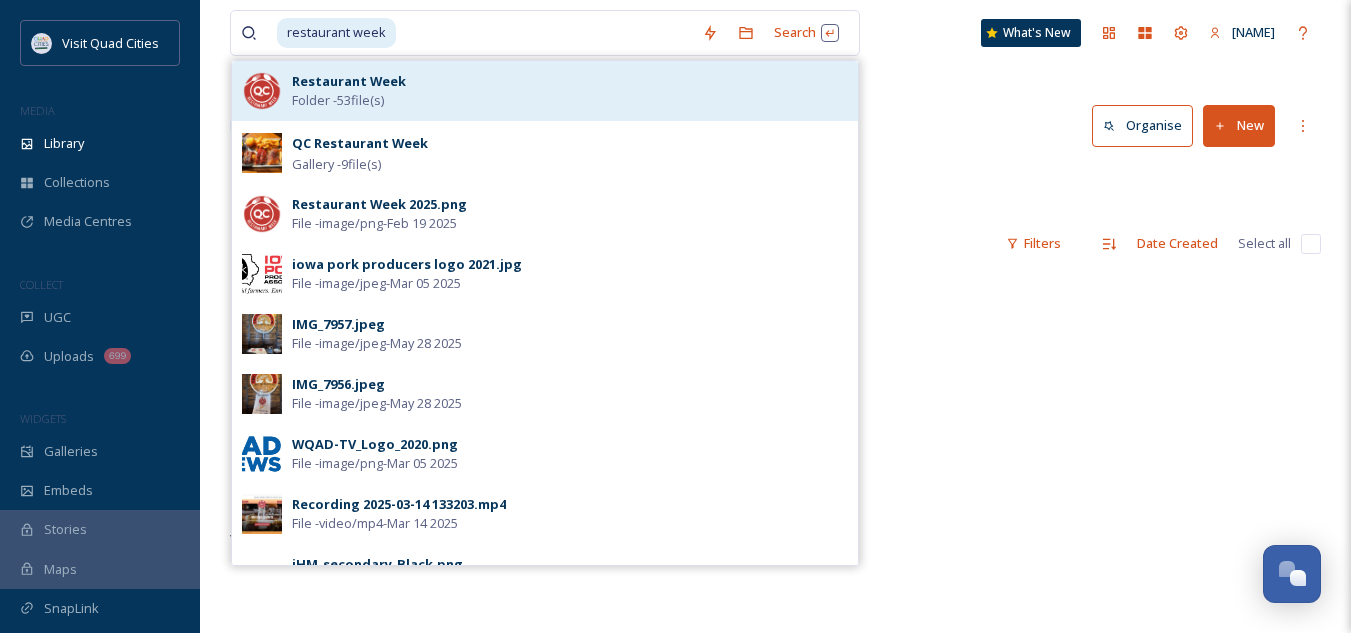 click on "Restaurant Week" at bounding box center [349, 81] 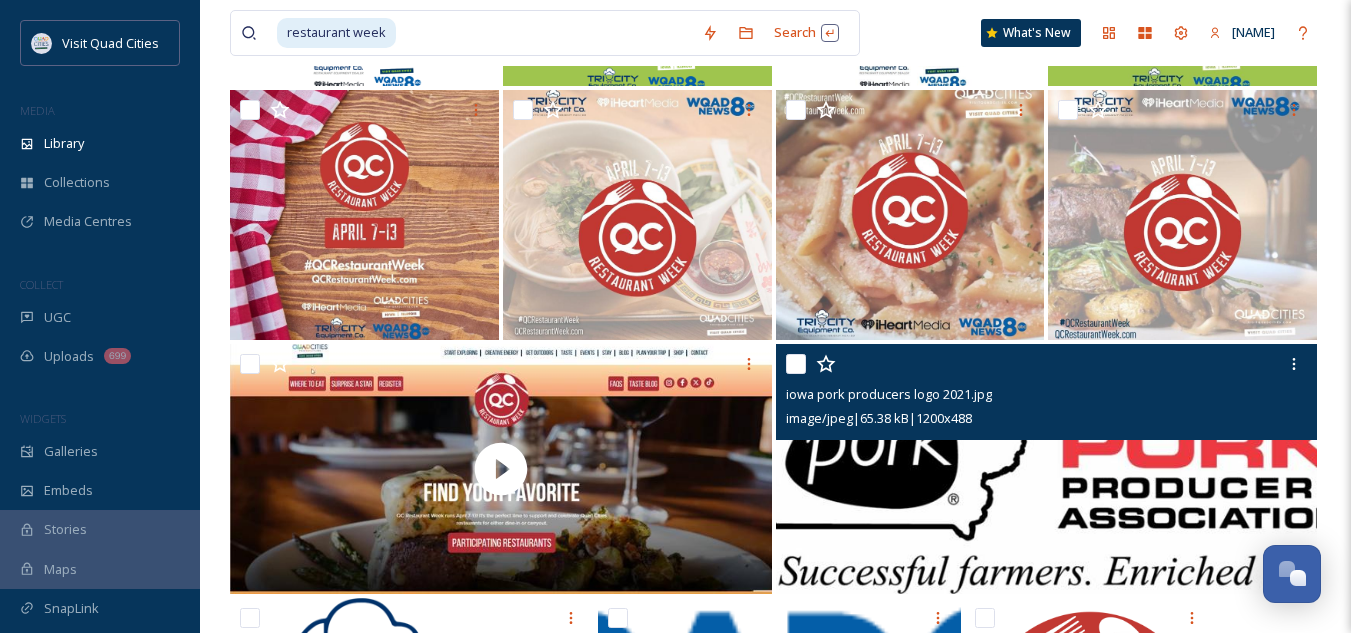 scroll, scrollTop: 2414, scrollLeft: 0, axis: vertical 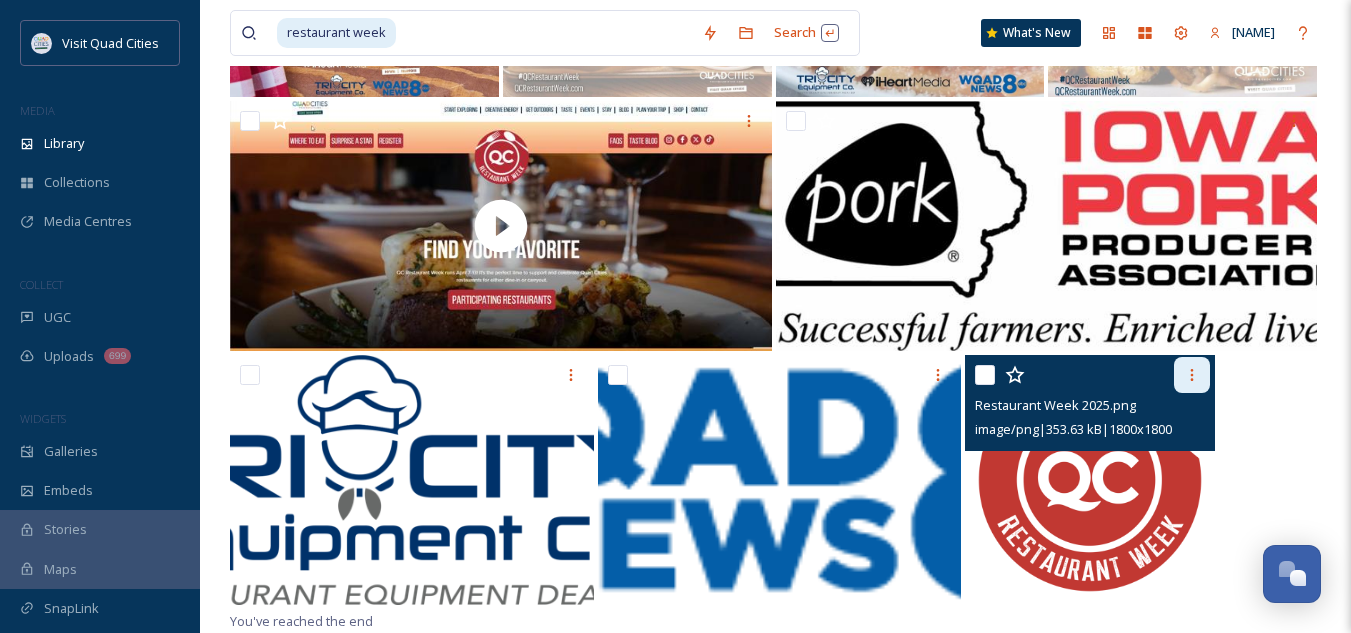 click 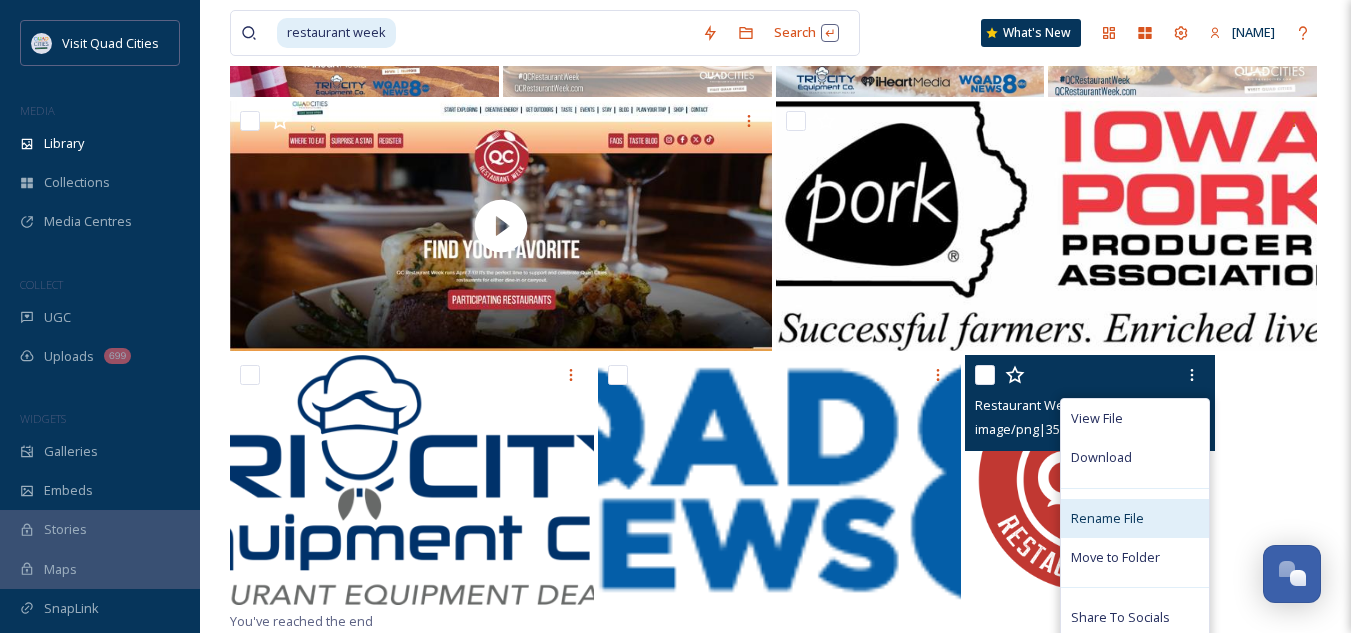 scroll, scrollTop: 2479, scrollLeft: 0, axis: vertical 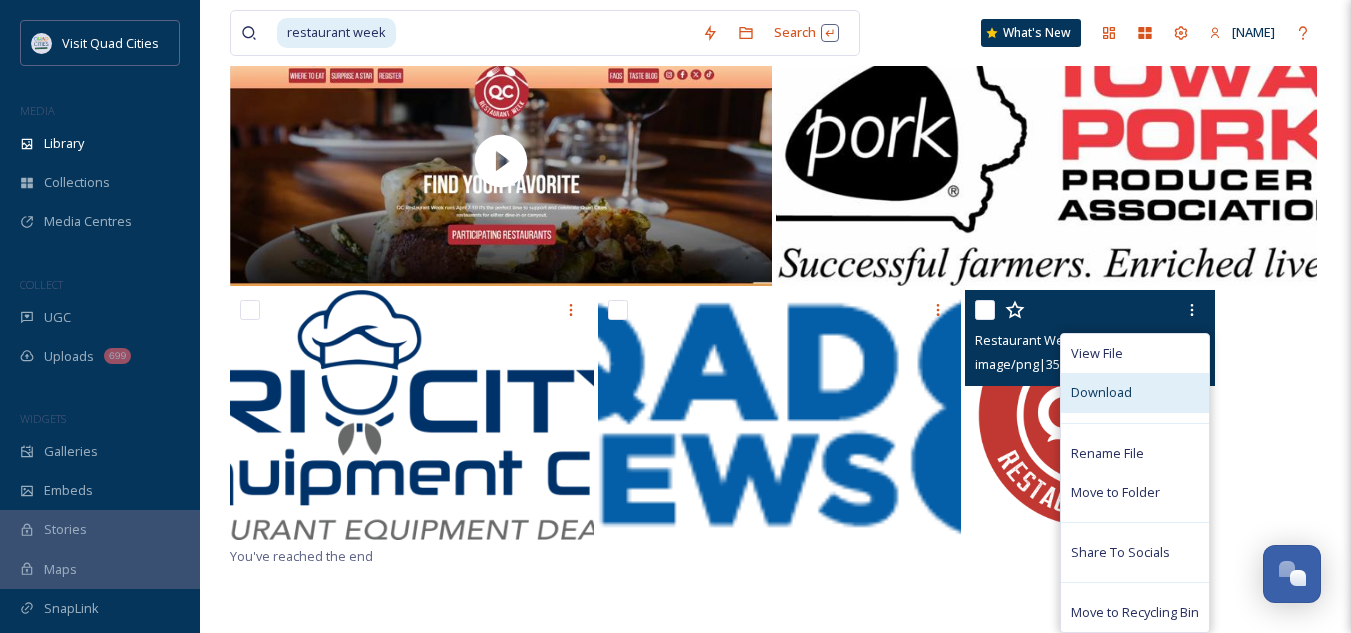 click on "Download" at bounding box center [1101, 392] 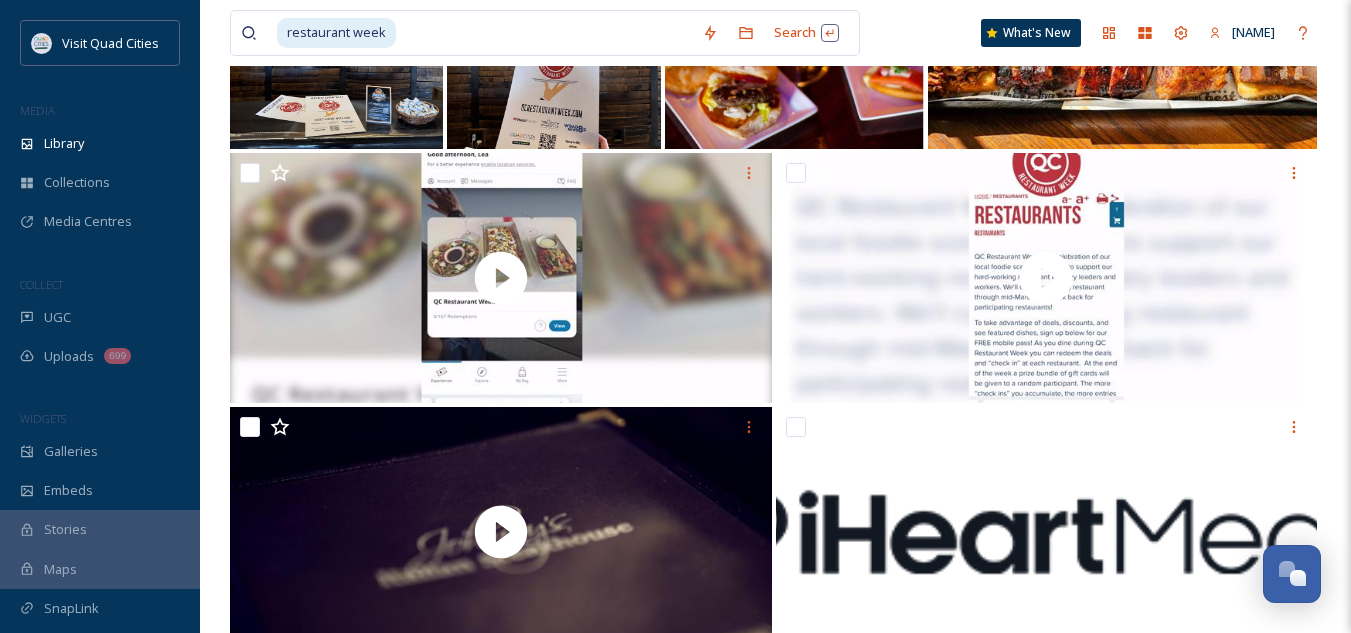 scroll, scrollTop: 576, scrollLeft: 0, axis: vertical 